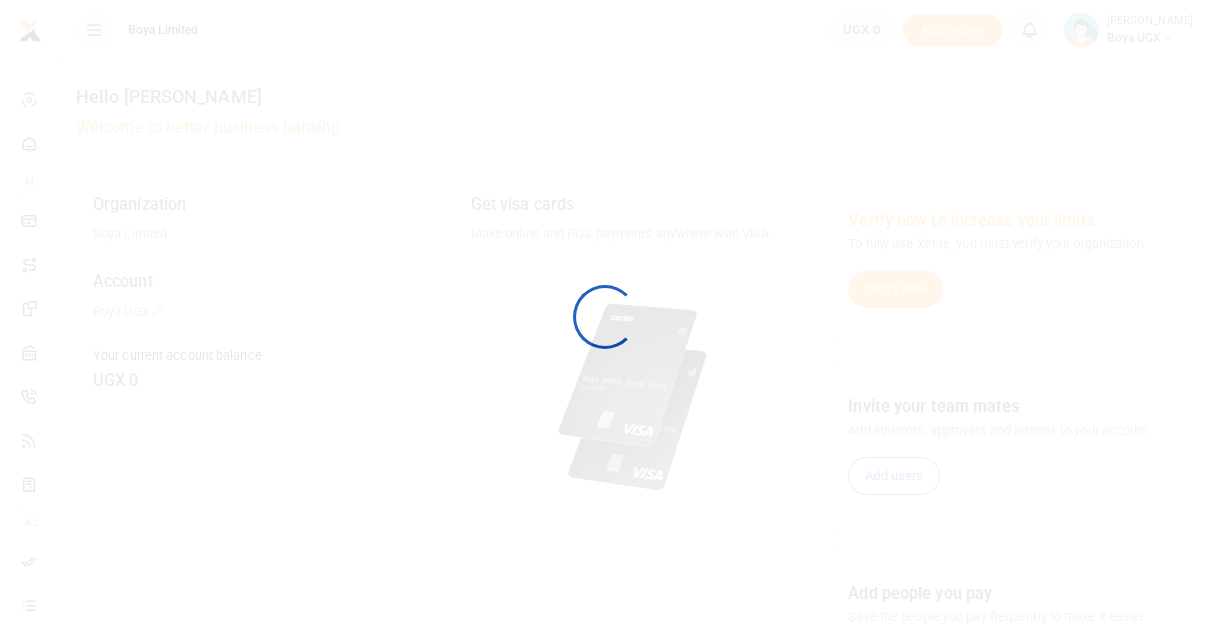 scroll, scrollTop: 0, scrollLeft: 0, axis: both 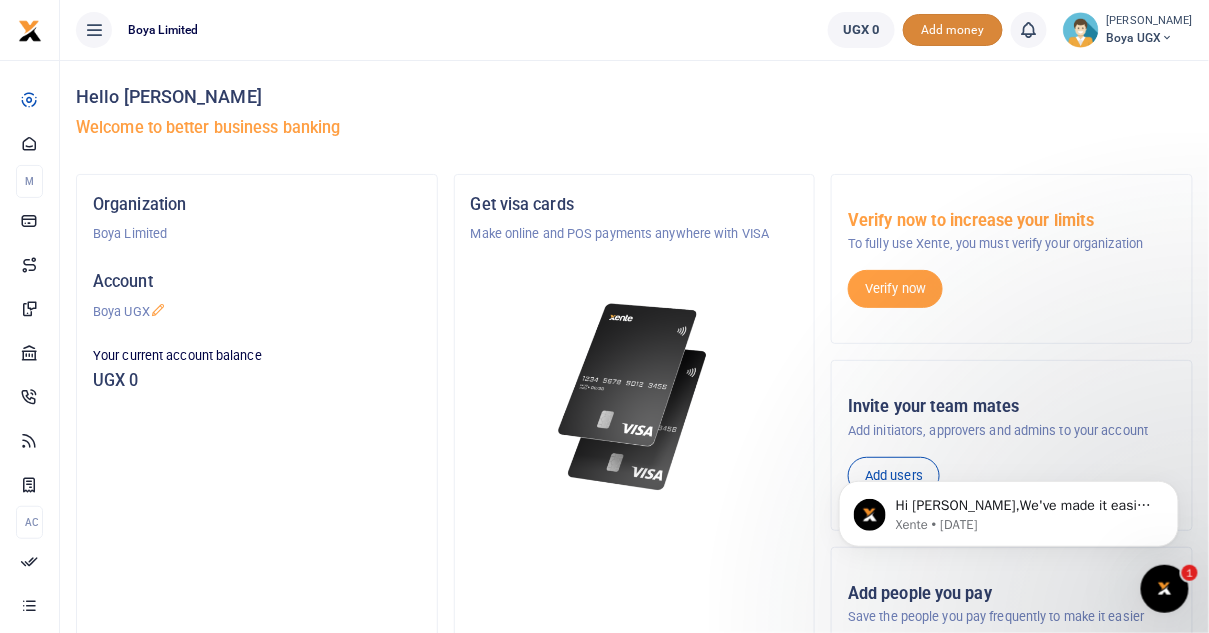 click on "Add money" at bounding box center [953, 30] 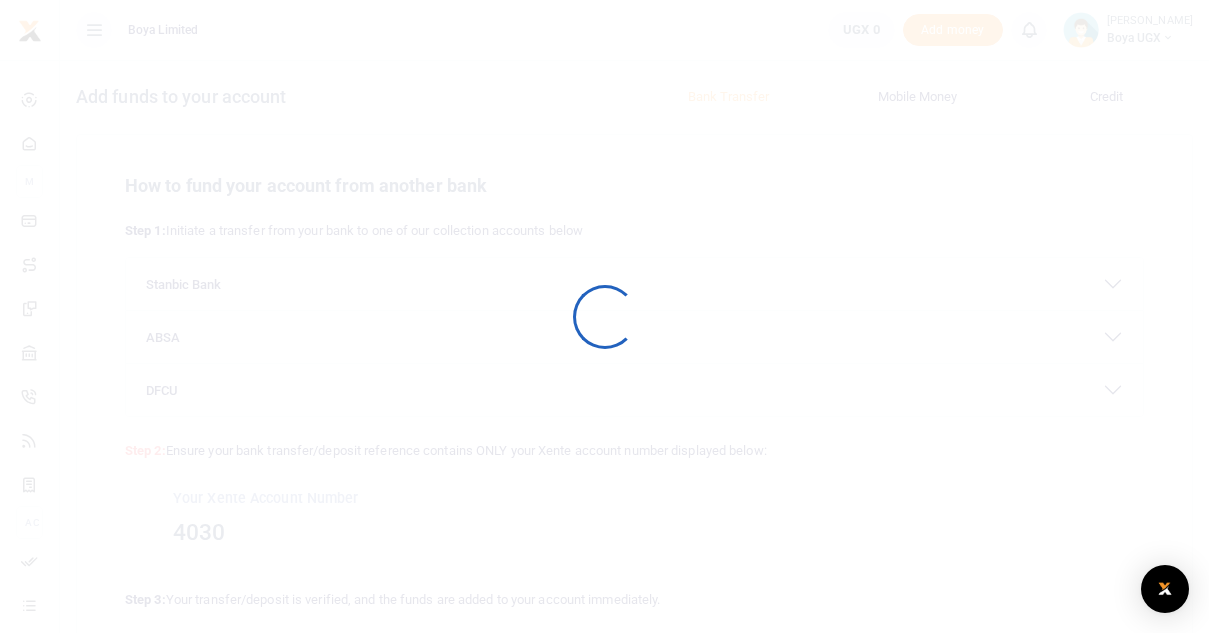 scroll, scrollTop: 0, scrollLeft: 0, axis: both 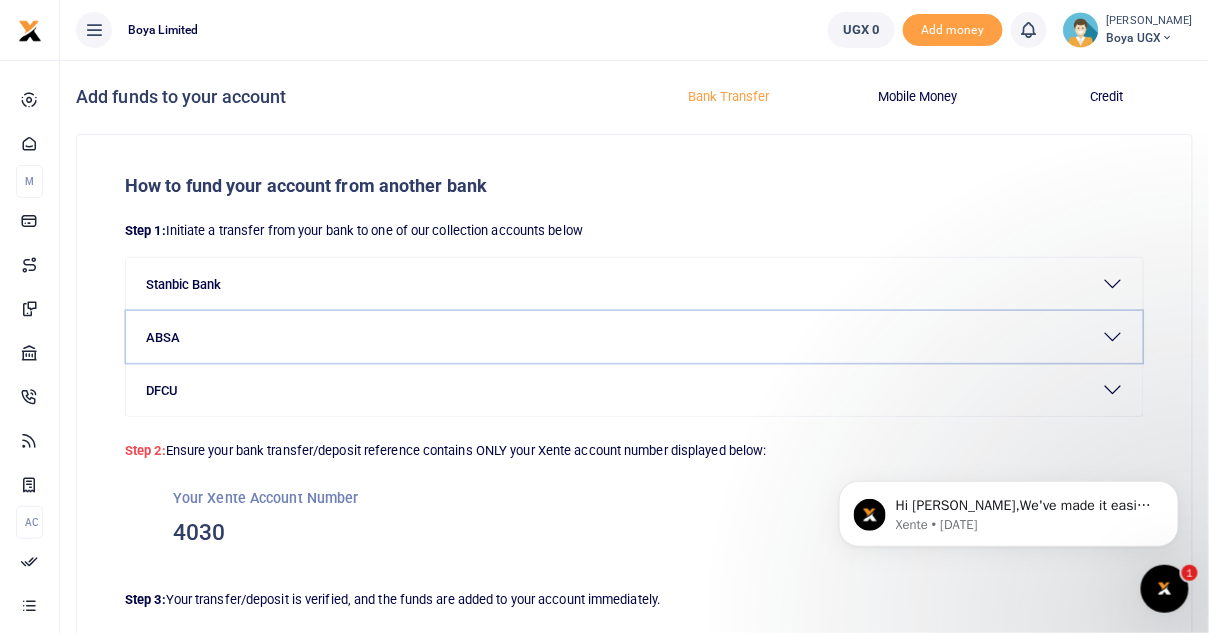 click on "ABSA" at bounding box center [634, 337] 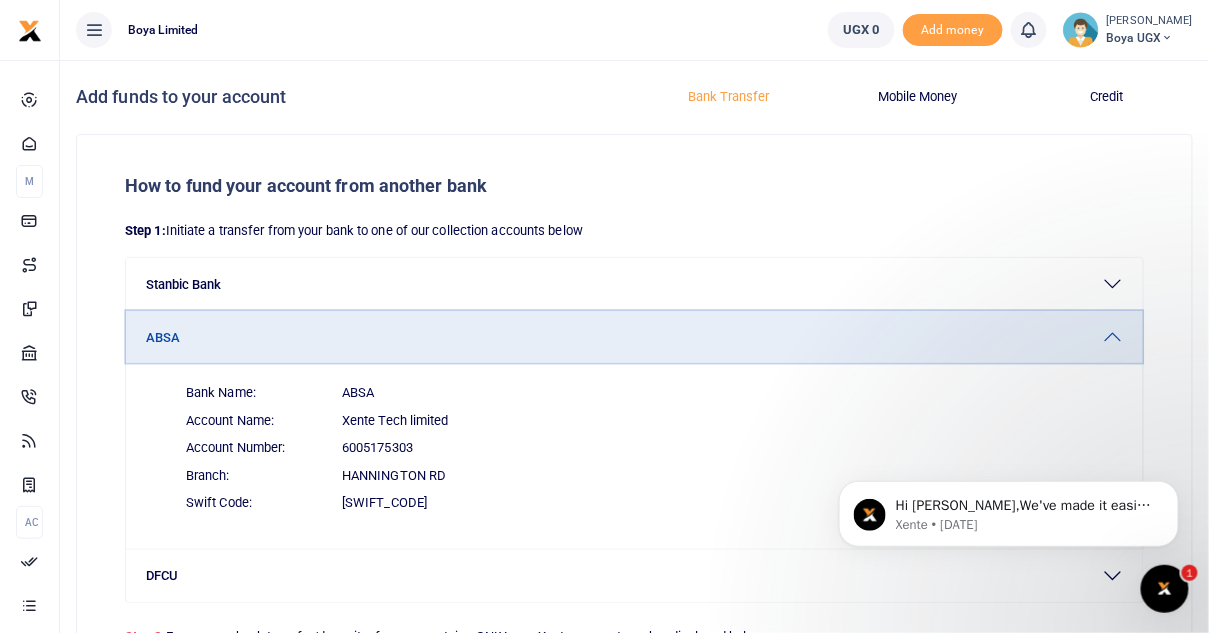 click on "ABSA" at bounding box center [634, 337] 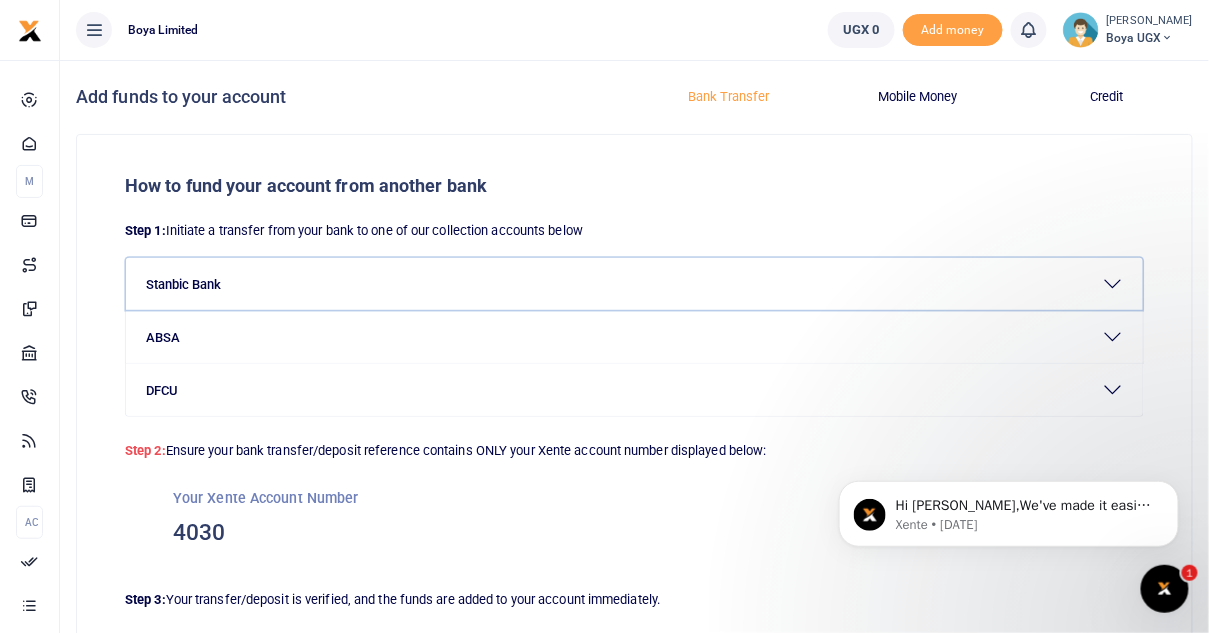 click on "Stanbic Bank" at bounding box center (634, 284) 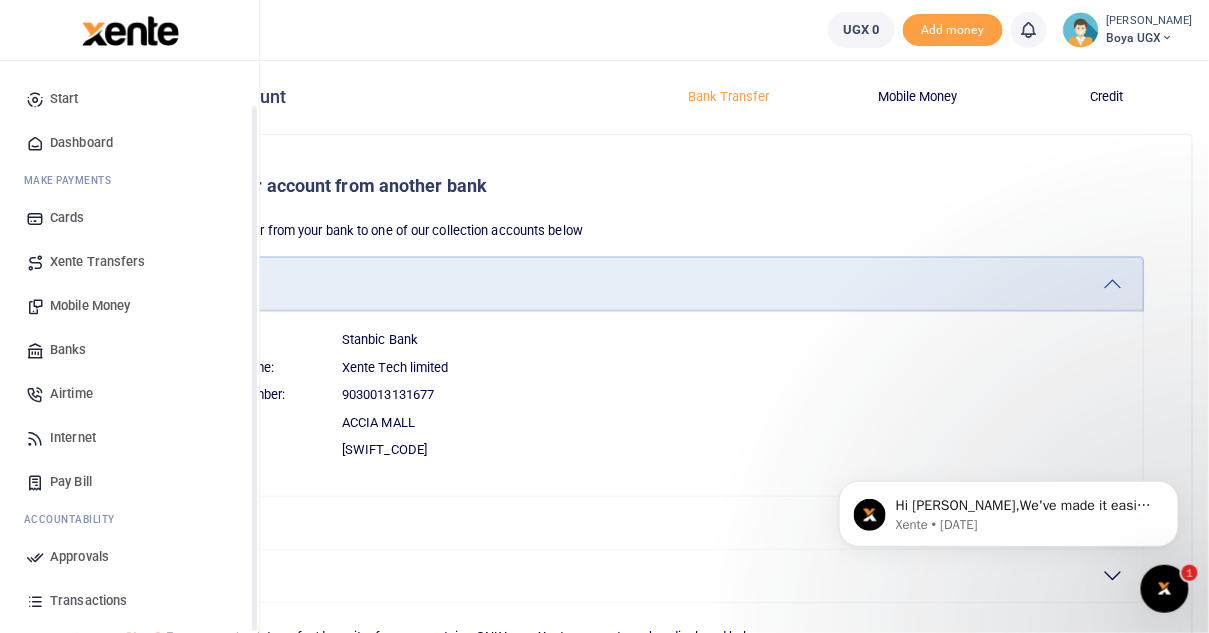 scroll, scrollTop: 124, scrollLeft: 0, axis: vertical 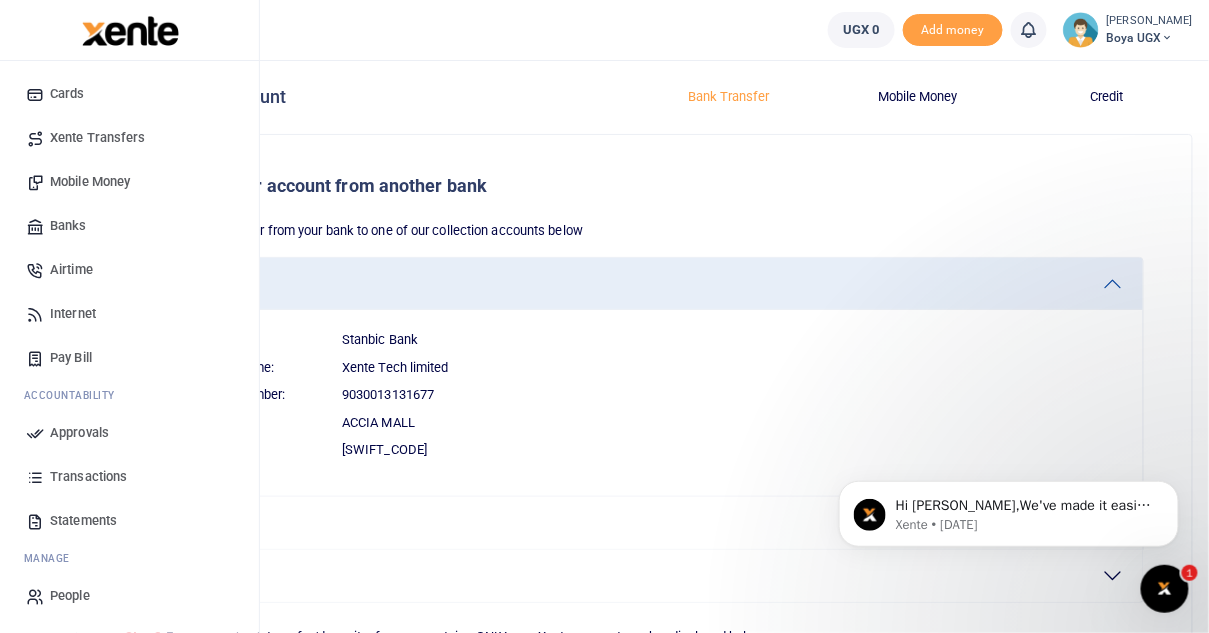 click on "People" at bounding box center [70, 596] 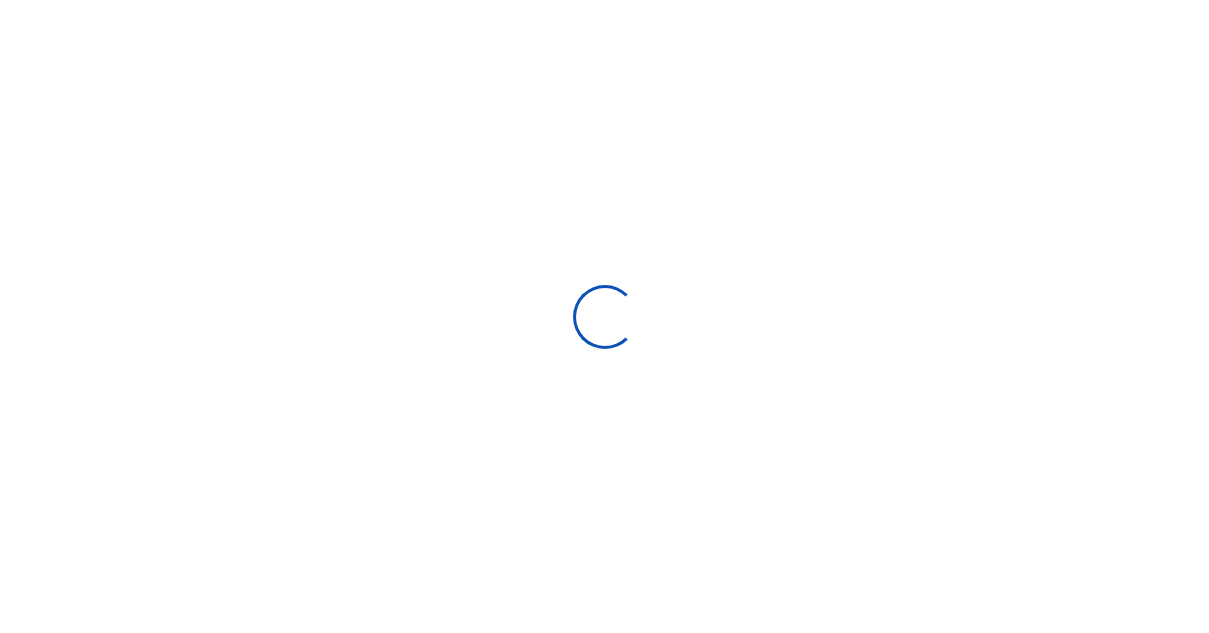 scroll, scrollTop: 0, scrollLeft: 0, axis: both 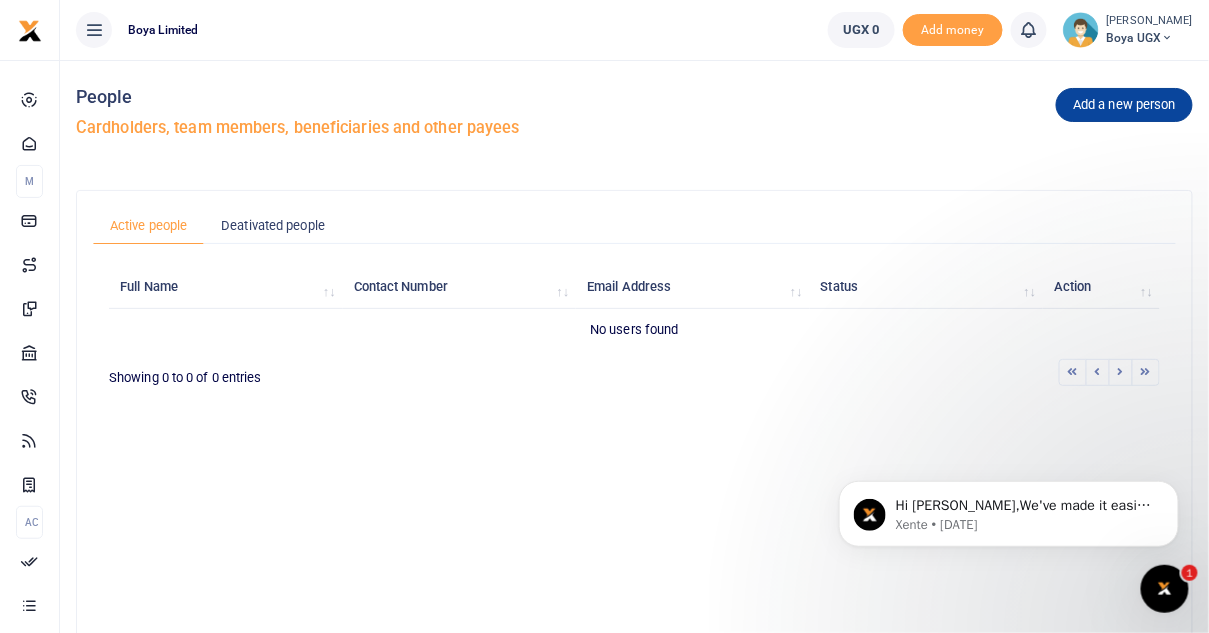 click on "Add a new person" at bounding box center [1124, 105] 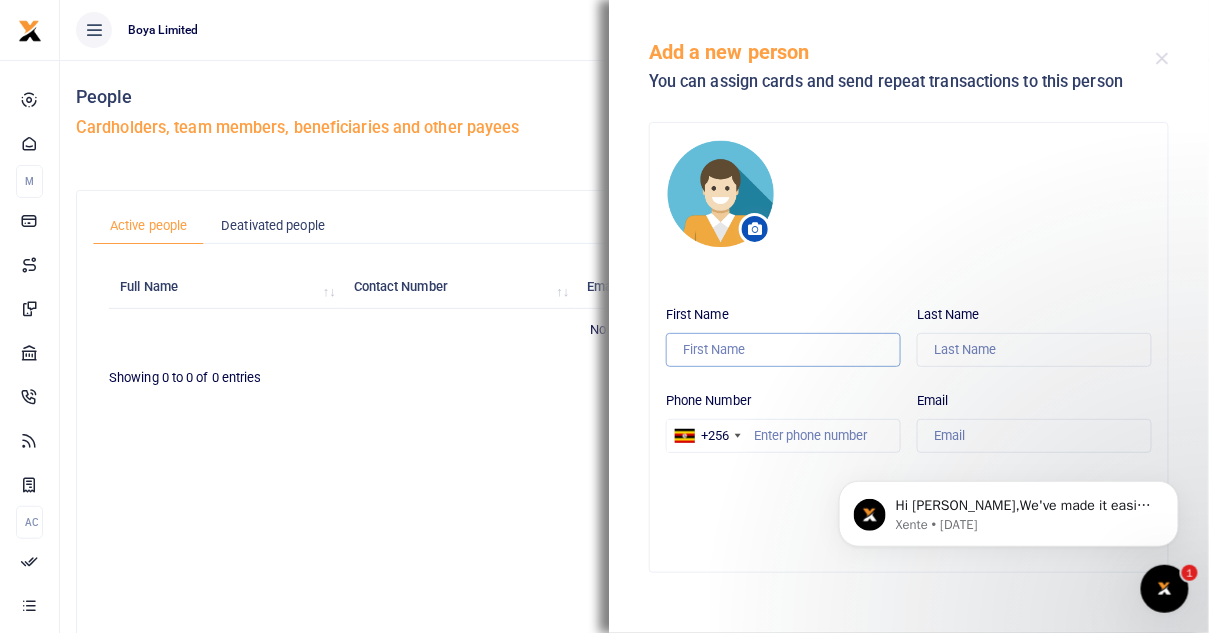 click on "First Name" at bounding box center [783, 350] 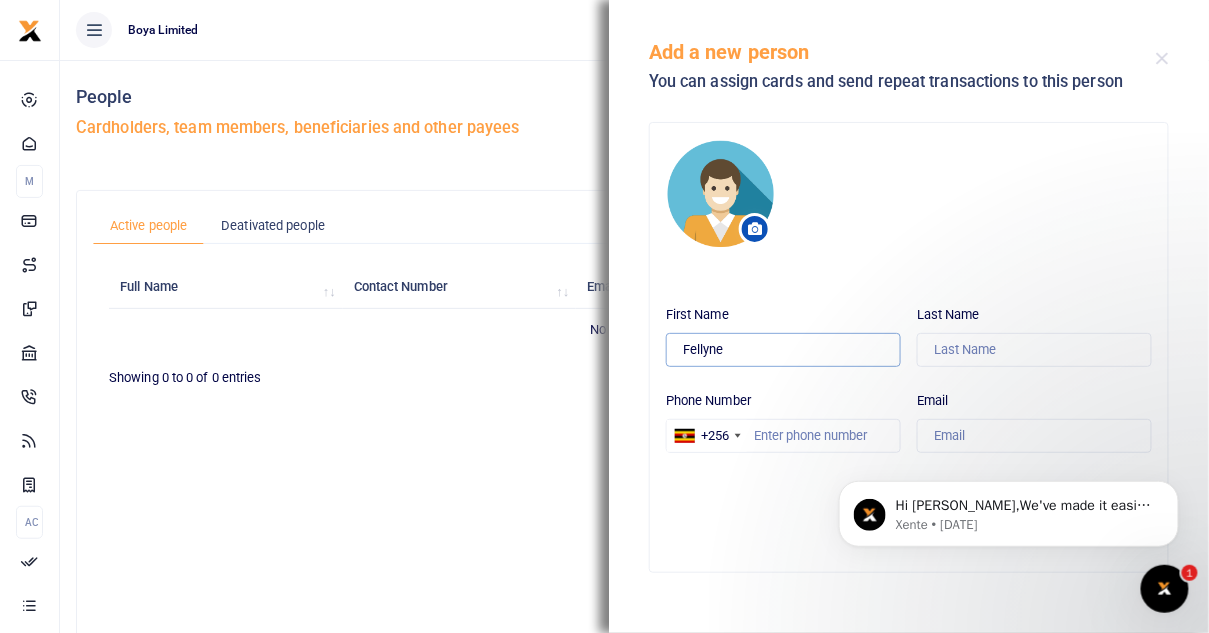 type on "Fellyne" 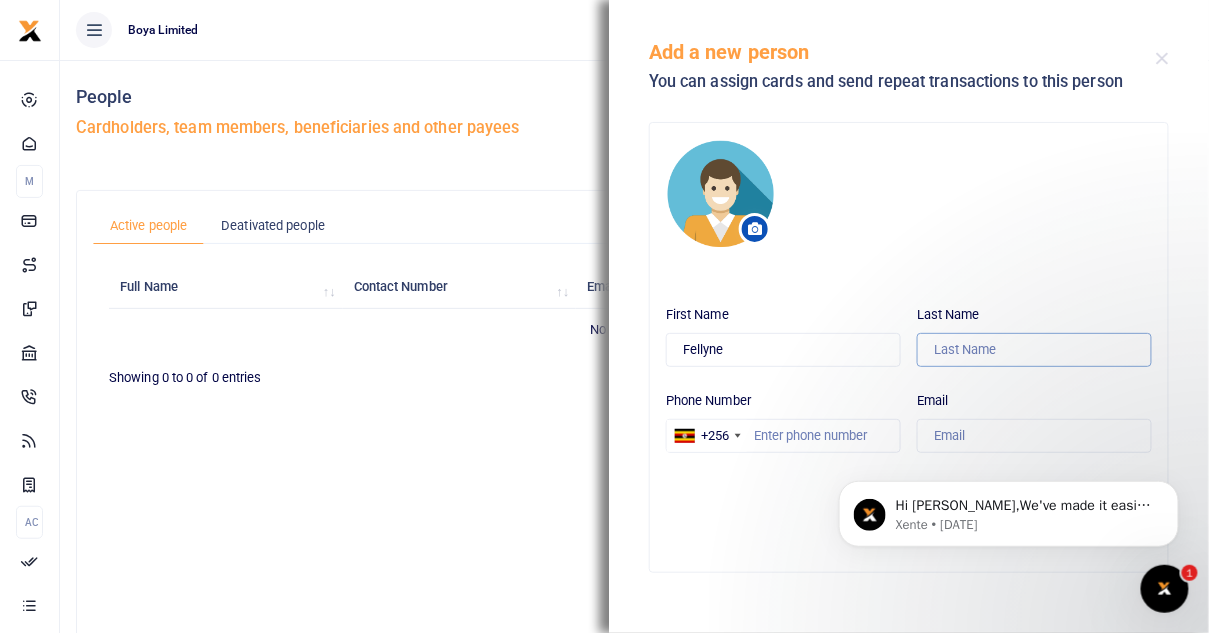 click on "Last Name" at bounding box center [1034, 350] 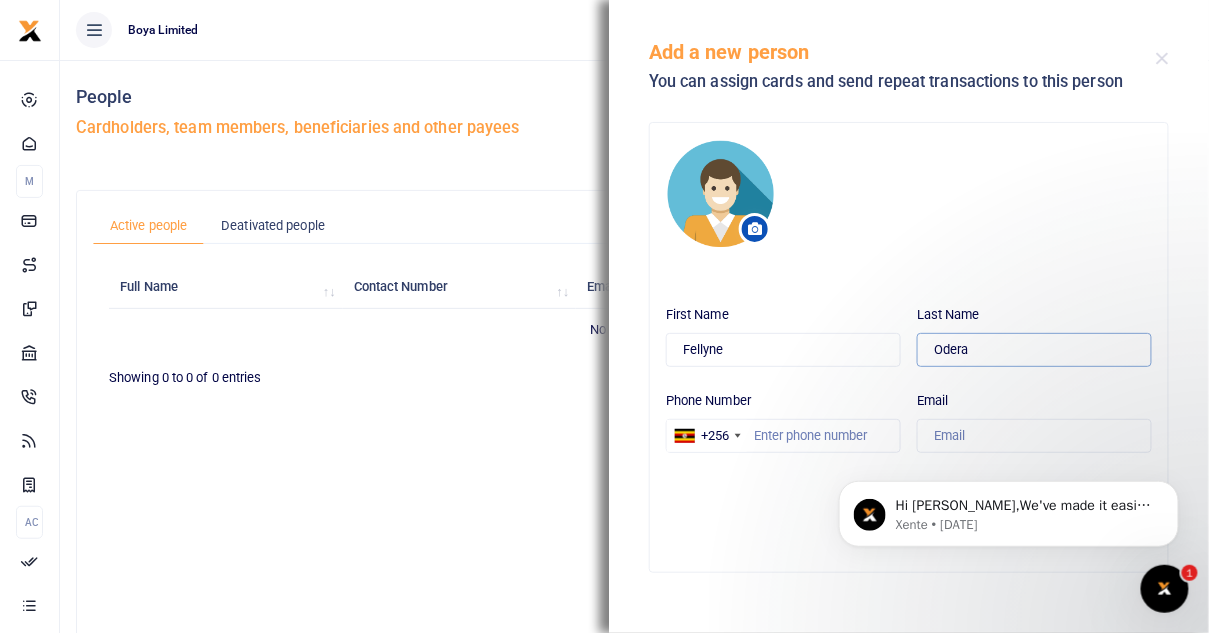 type on "Odera" 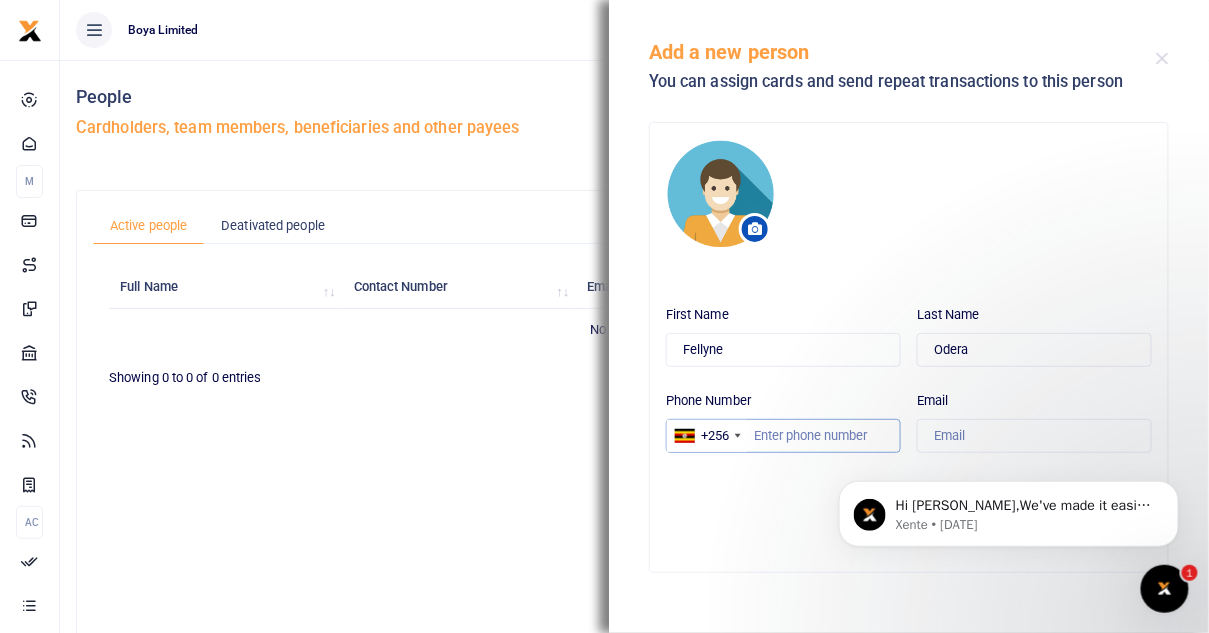 click on "Phone Number" at bounding box center (783, 436) 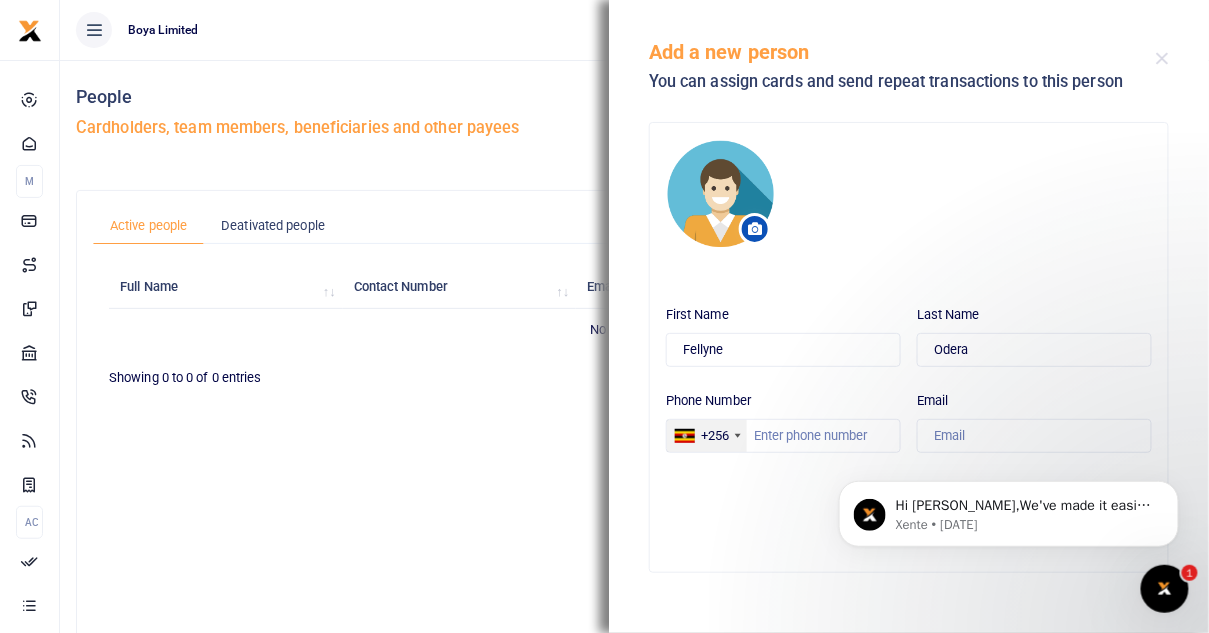 click on "+256" at bounding box center [707, 436] 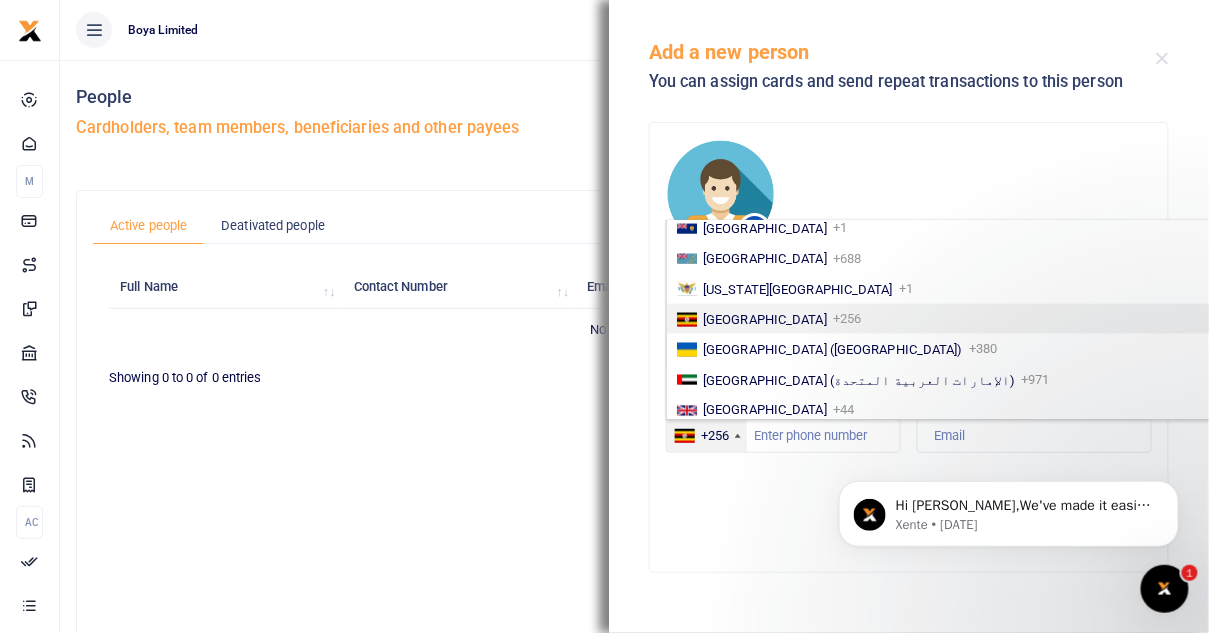 scroll, scrollTop: 3352, scrollLeft: 0, axis: vertical 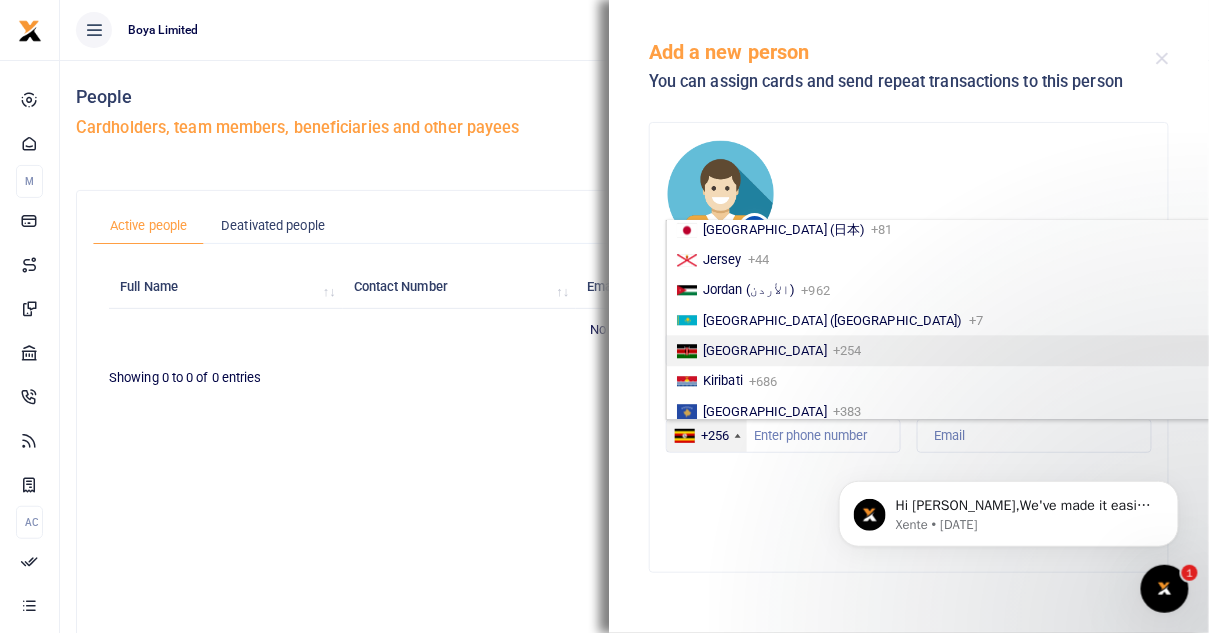 click on "+254" at bounding box center (847, 350) 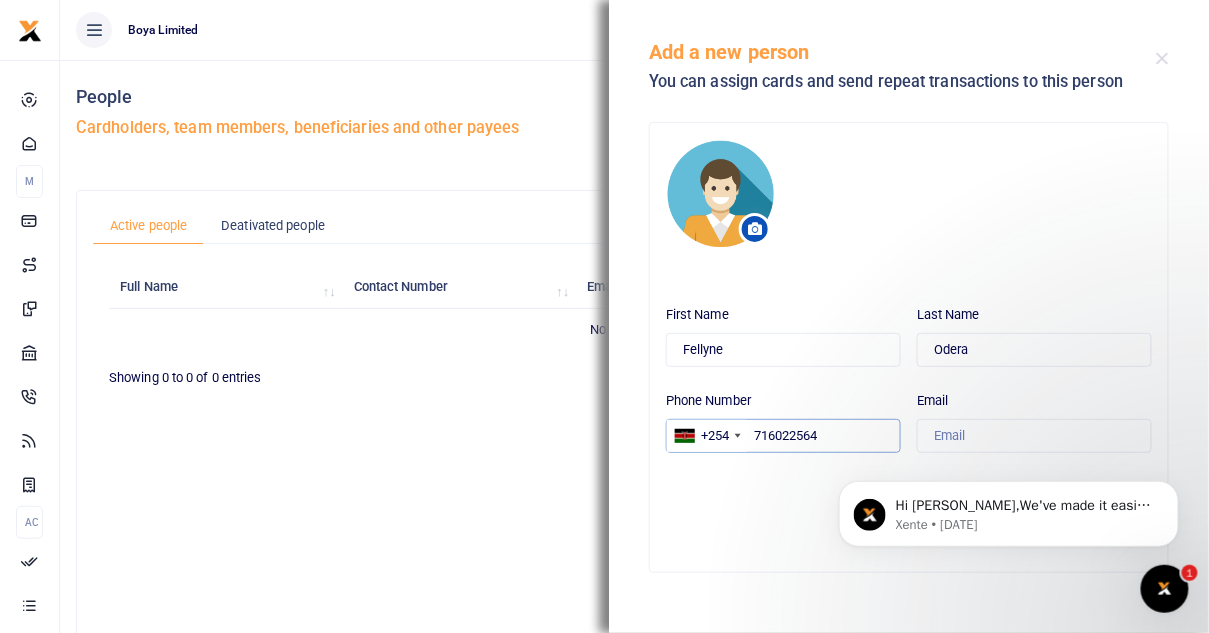 type on "716022564" 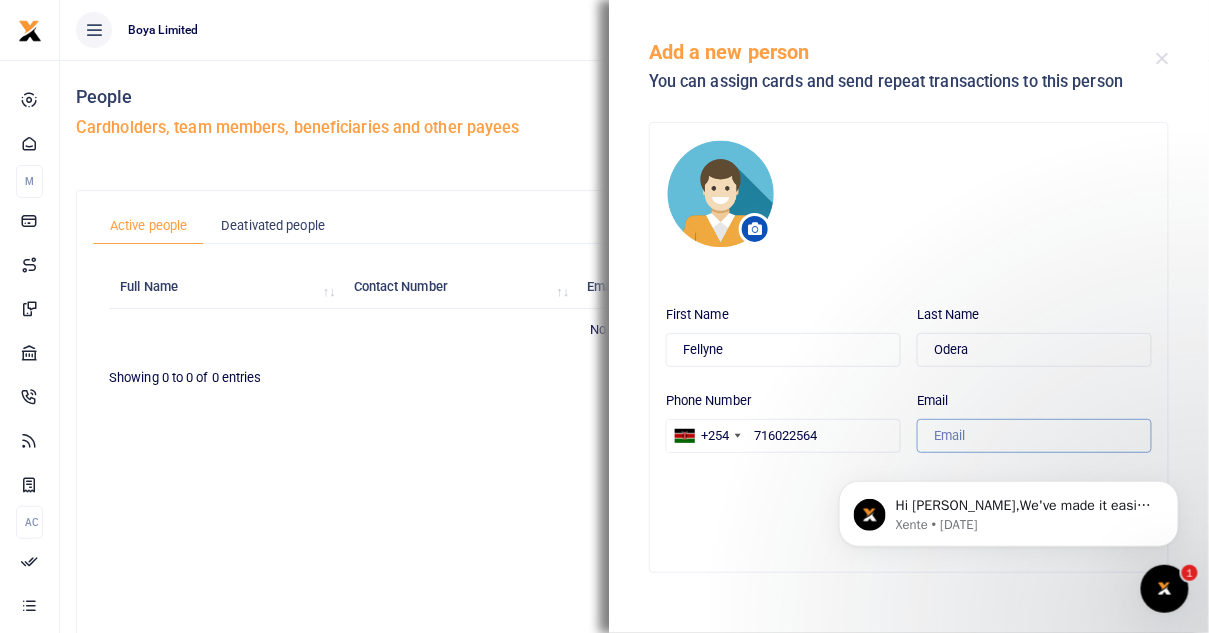 click on "Email" at bounding box center (1034, 436) 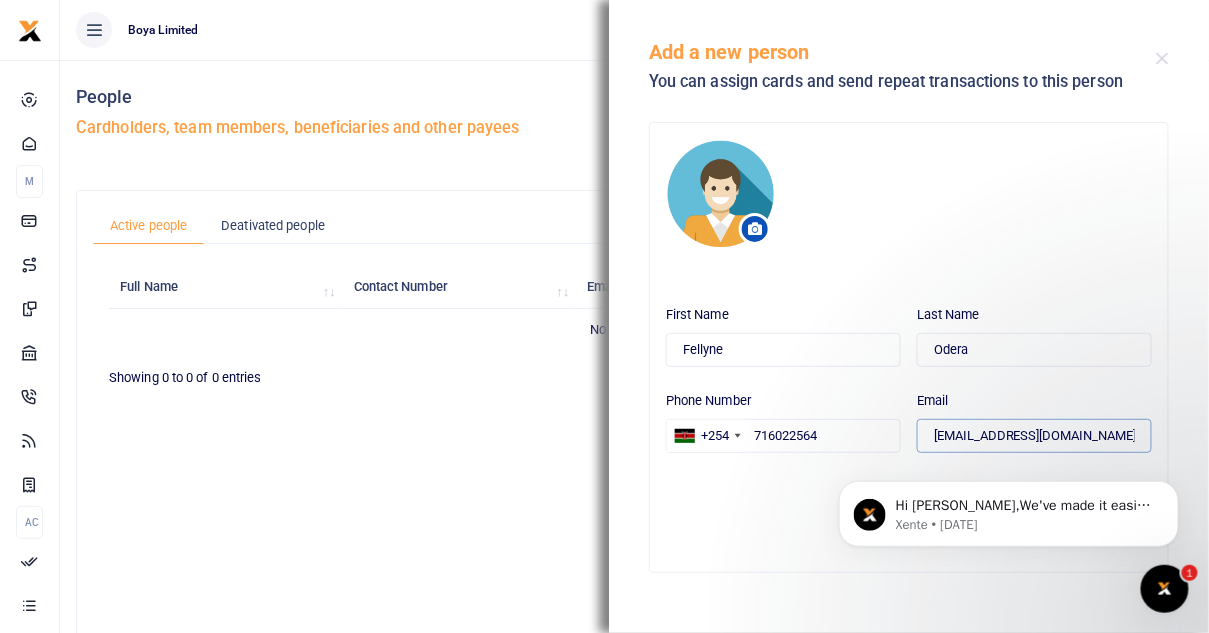 type on "fellyne@boyahq.com" 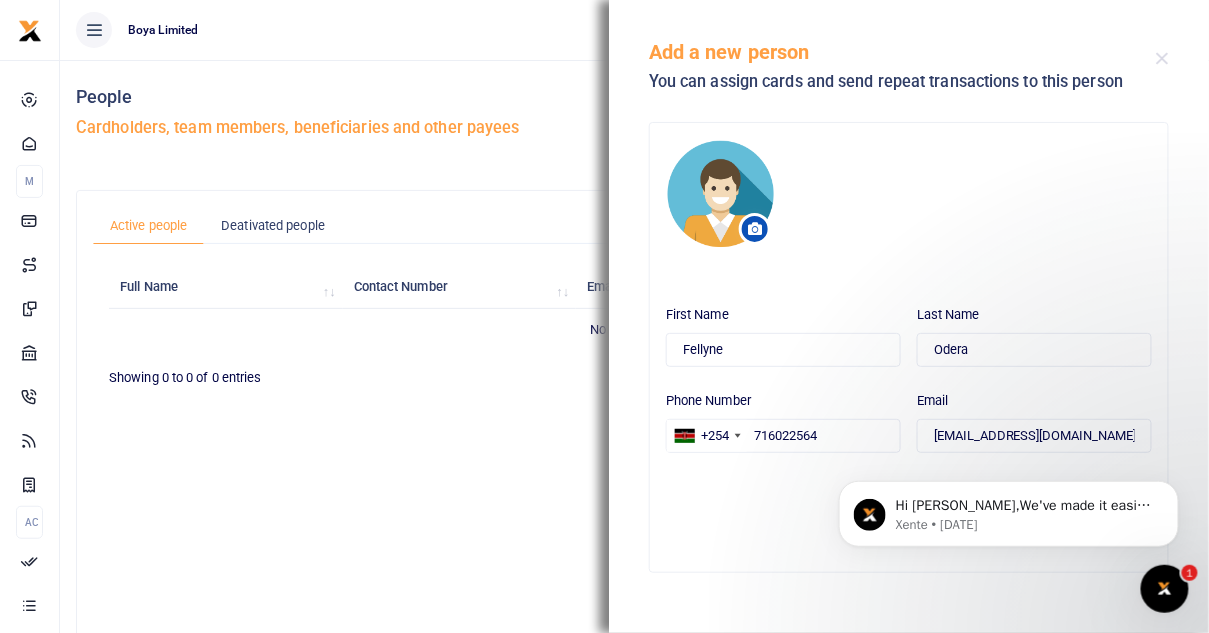 click on "Hi Robert,We've made it easier to get support! Use this chat to connect with our team in real time.   Thank you and we look foward to support you! Xente • 8w ago" at bounding box center (1008, 508) 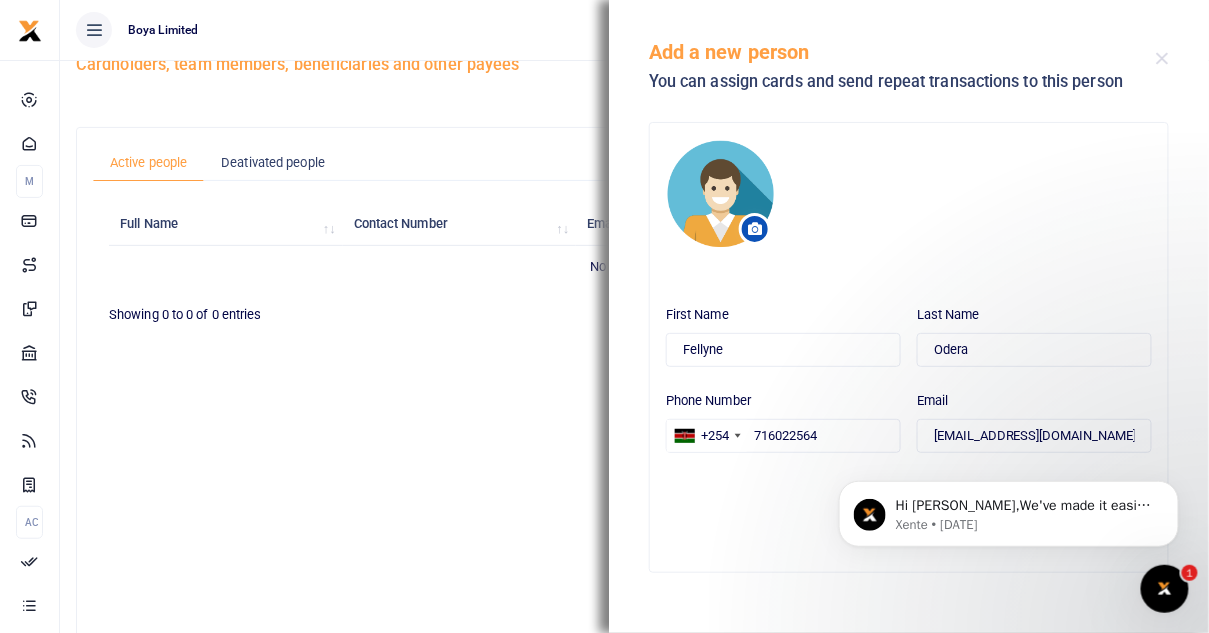 scroll, scrollTop: 69, scrollLeft: 0, axis: vertical 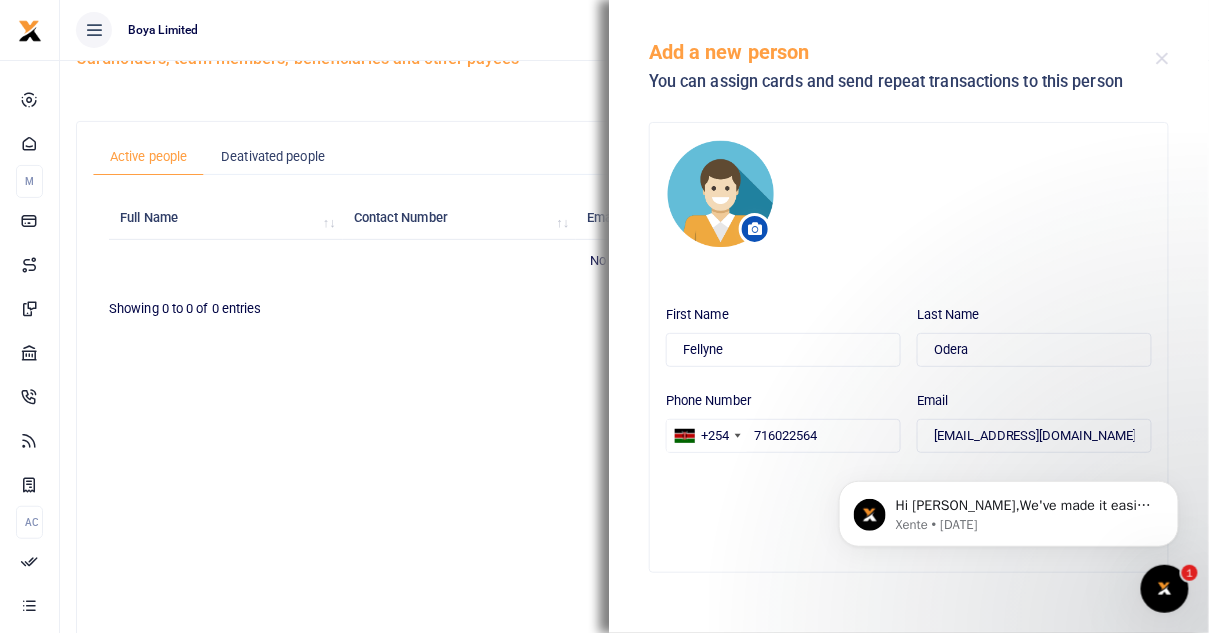 click 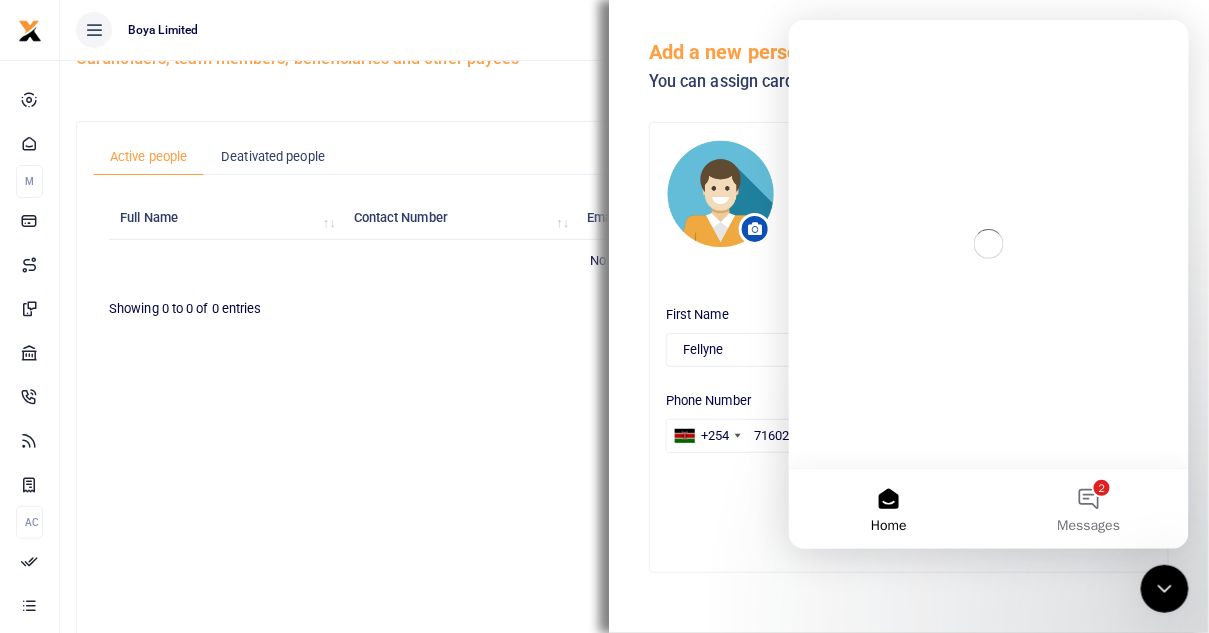 scroll, scrollTop: 0, scrollLeft: 0, axis: both 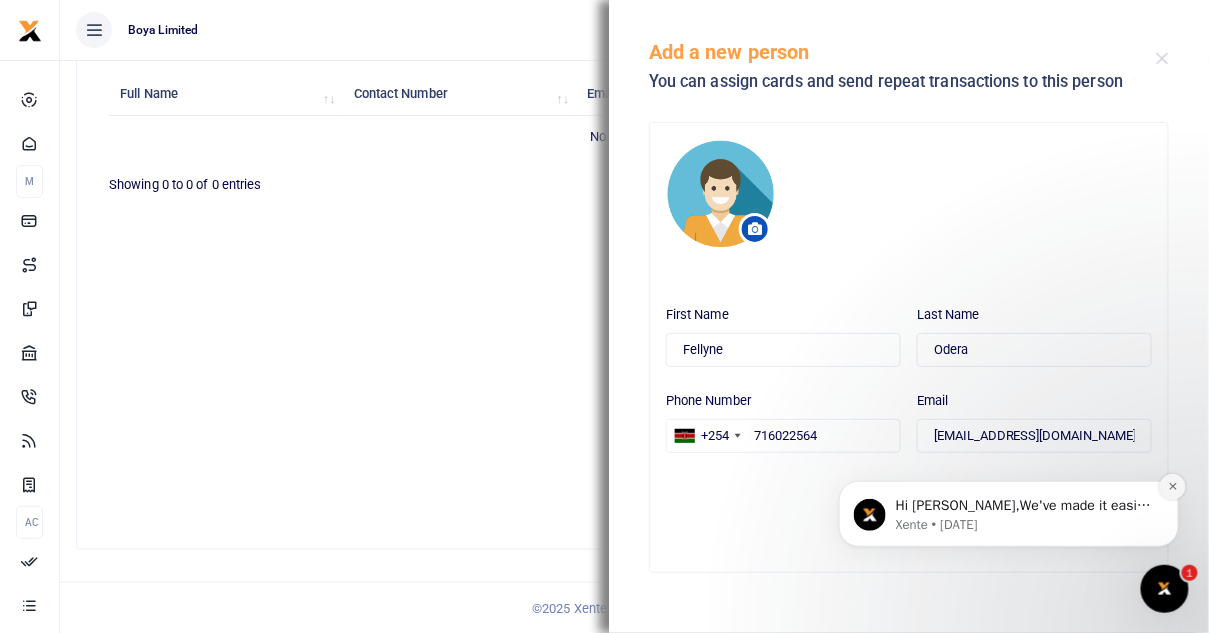 click 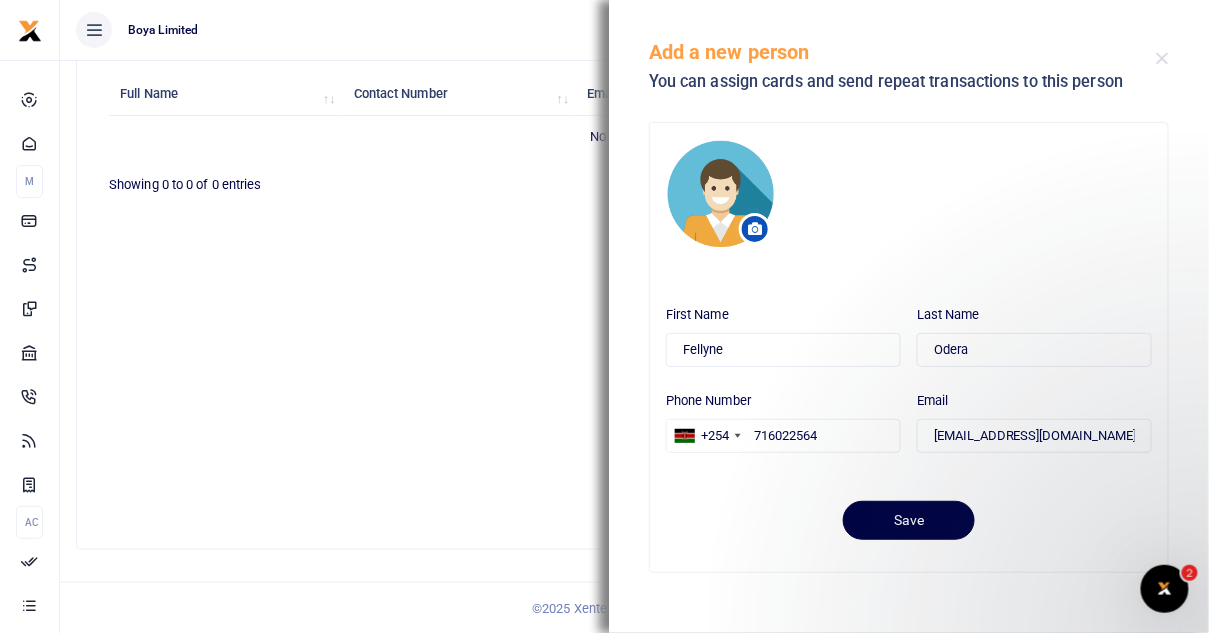 click at bounding box center (1008, 521) 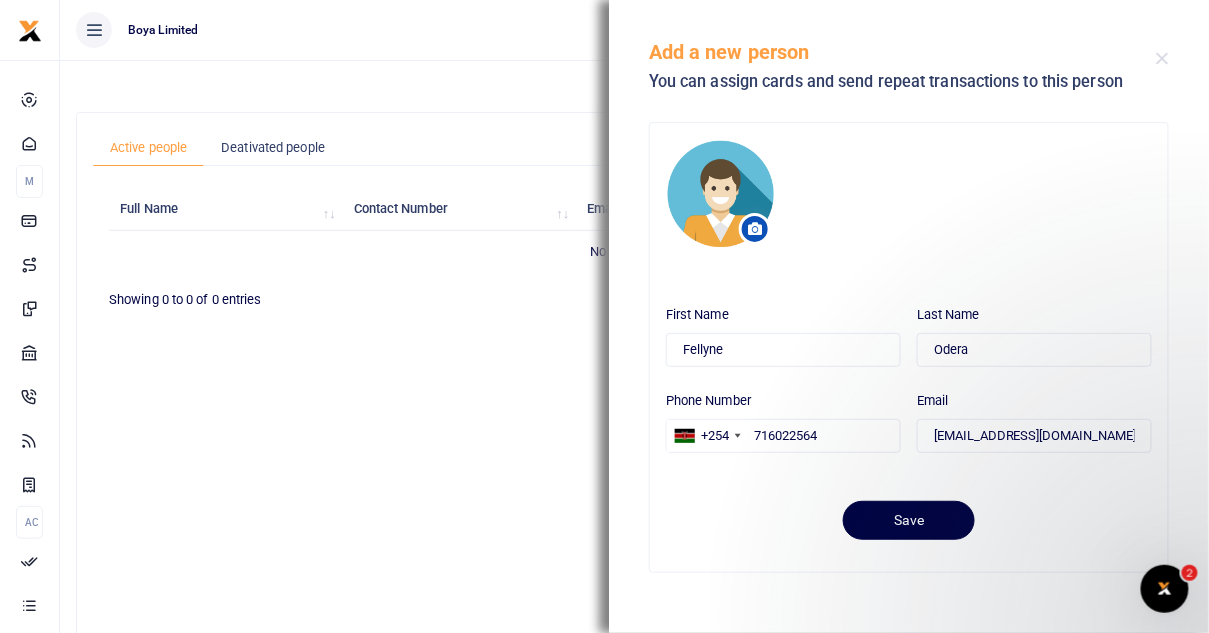 scroll, scrollTop: 193, scrollLeft: 0, axis: vertical 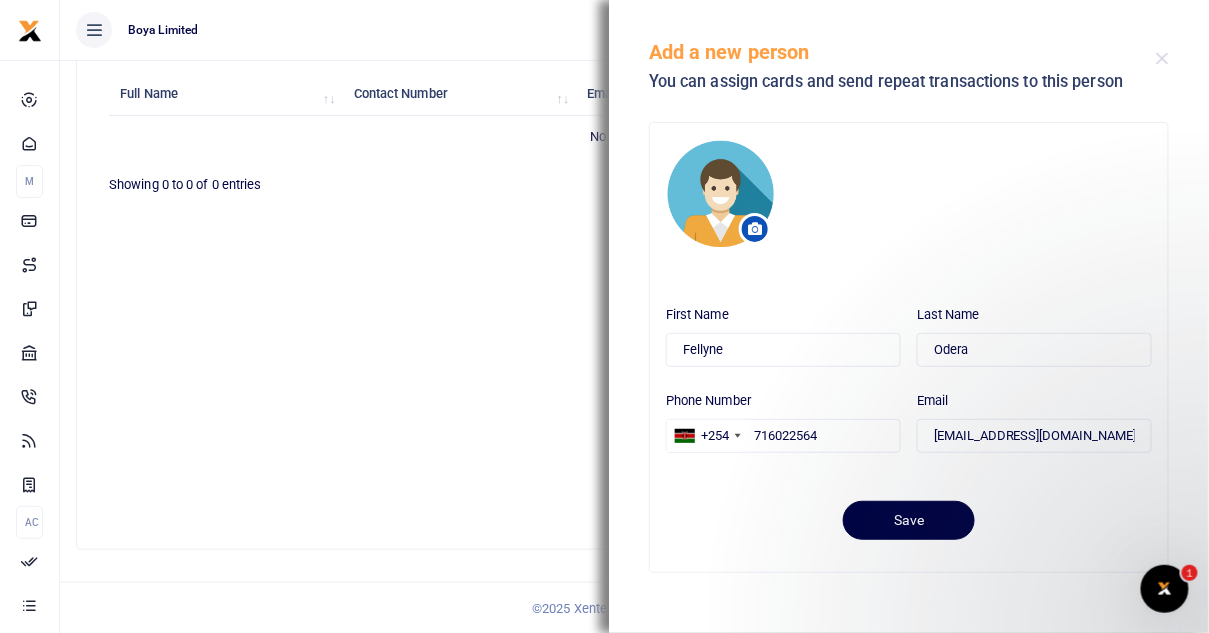click at bounding box center [1008, 521] 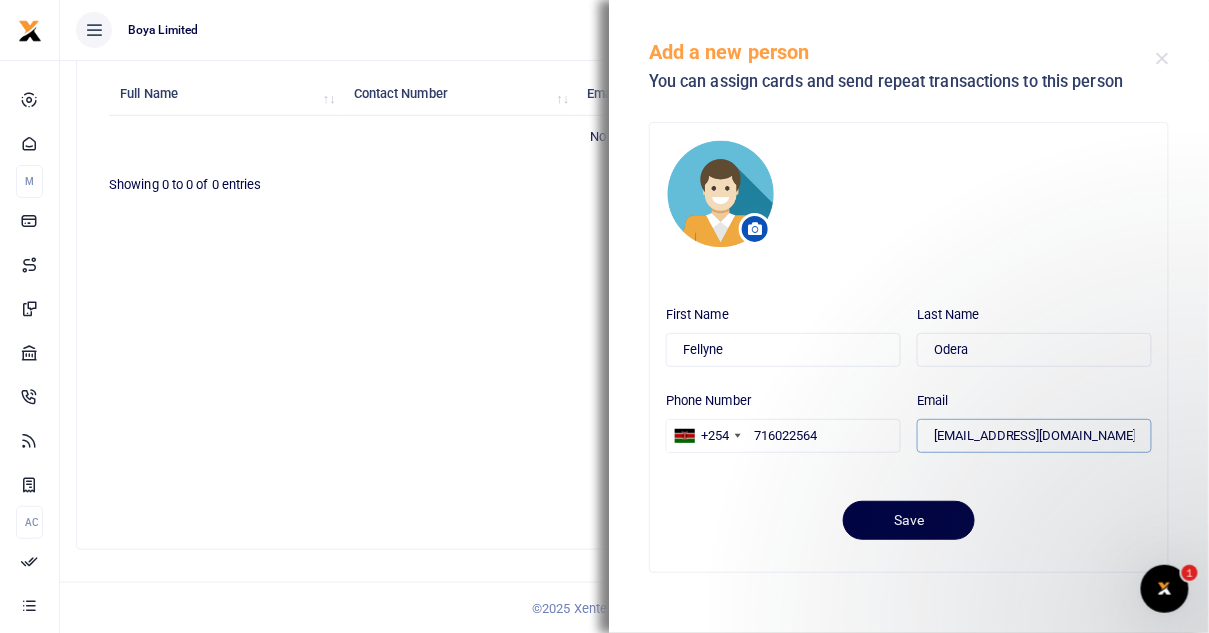 click on "fellyne@boyahq.com" at bounding box center [1034, 436] 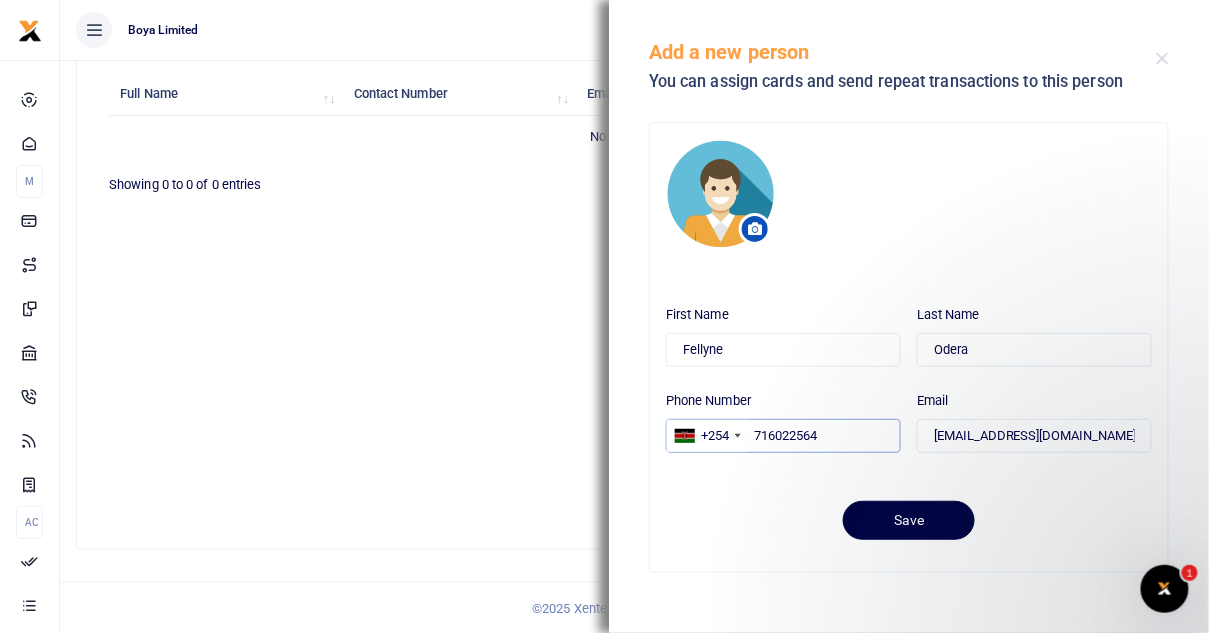 click on "716022564" at bounding box center (783, 436) 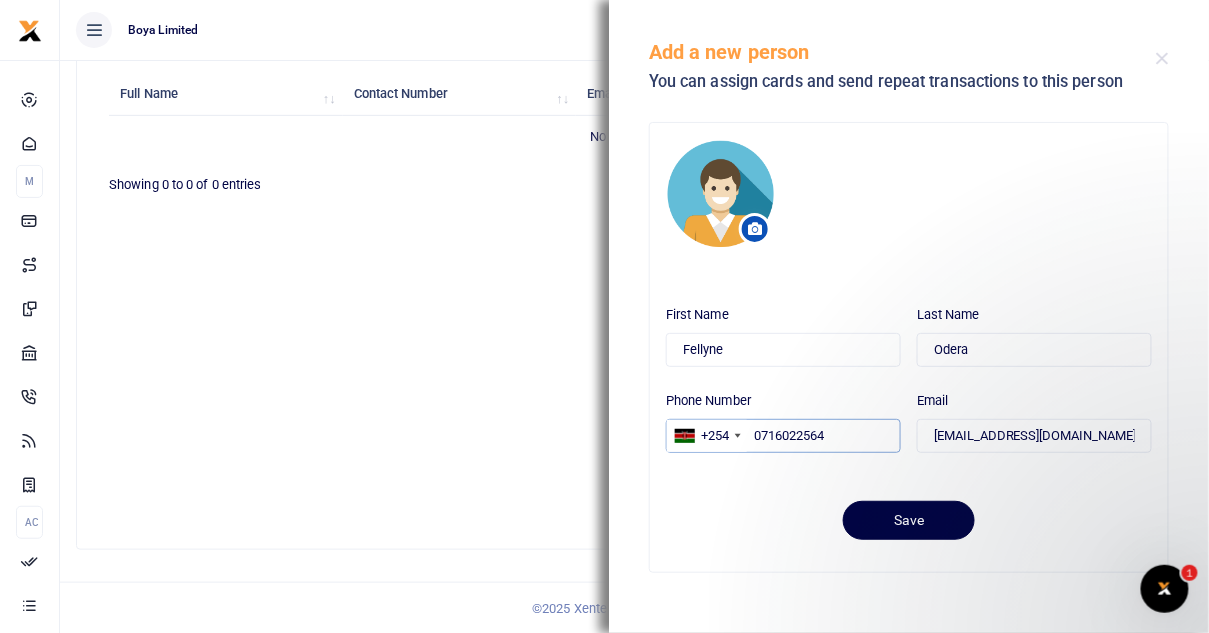 type on "0716022564" 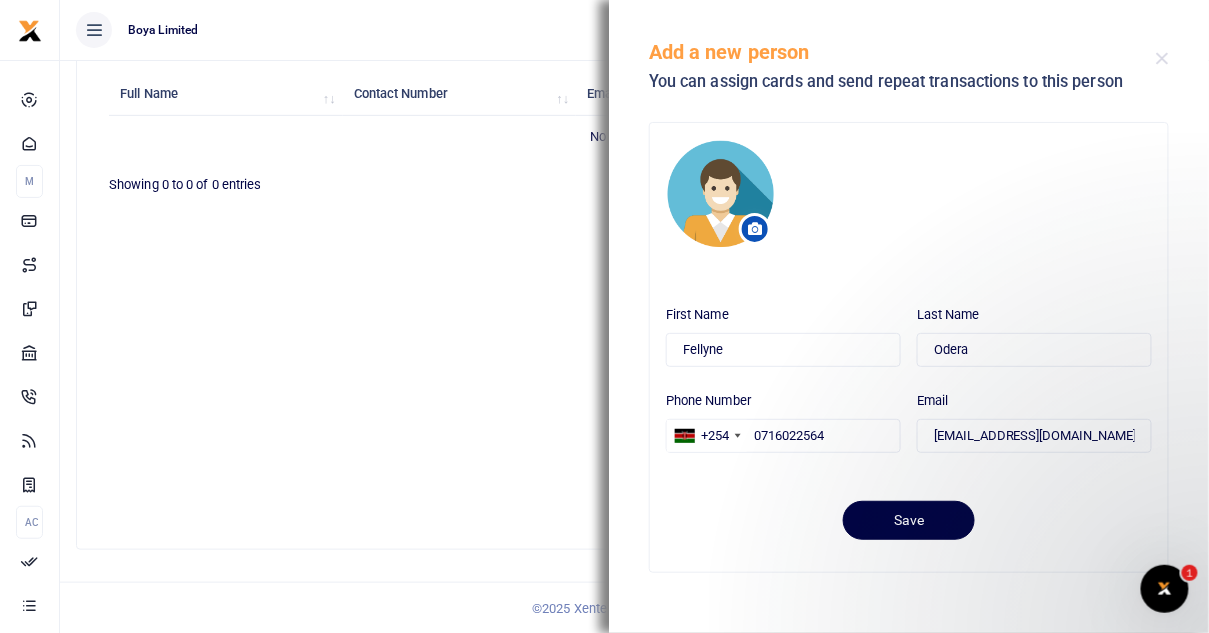 click at bounding box center (1008, 521) 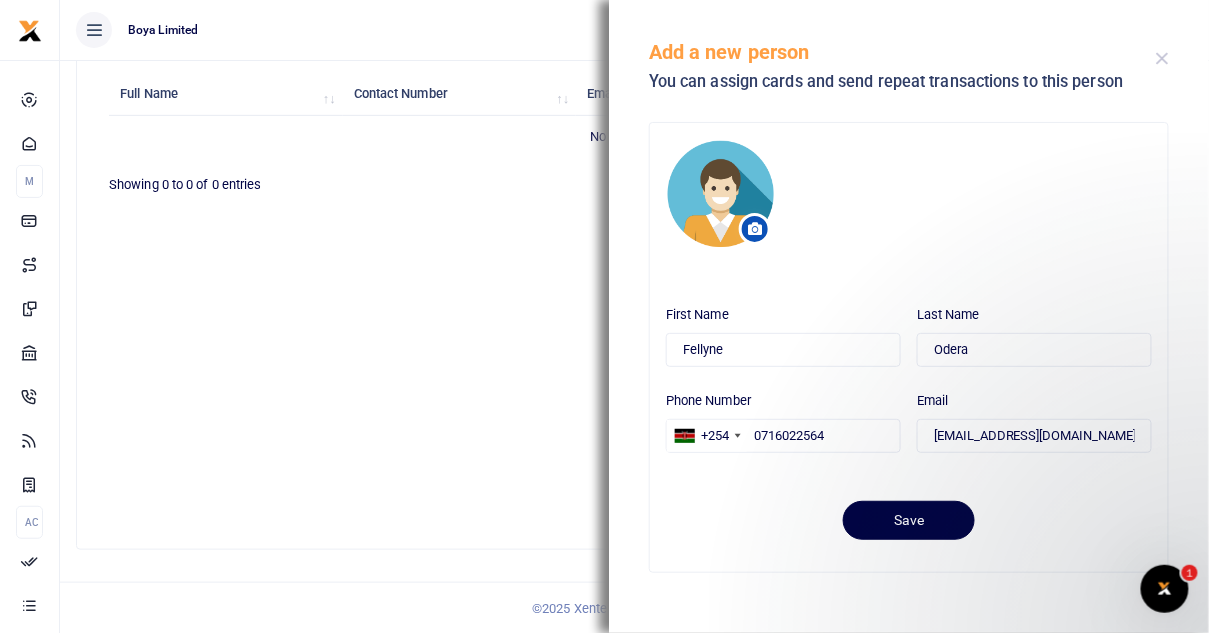 click at bounding box center (1162, 58) 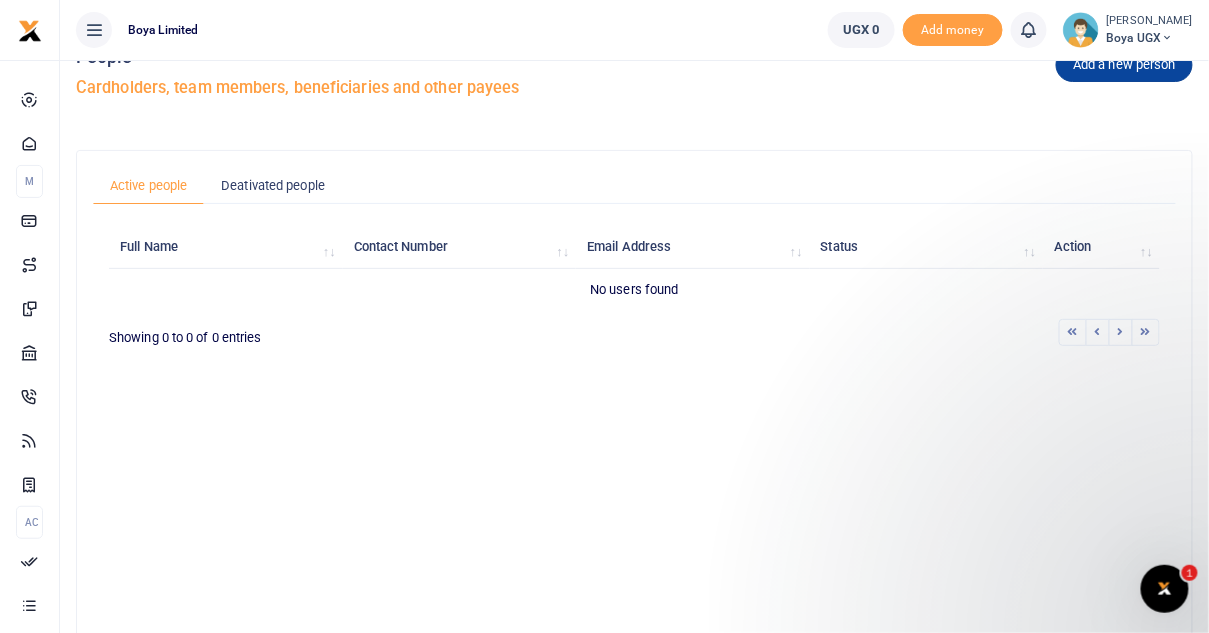 scroll, scrollTop: 0, scrollLeft: 0, axis: both 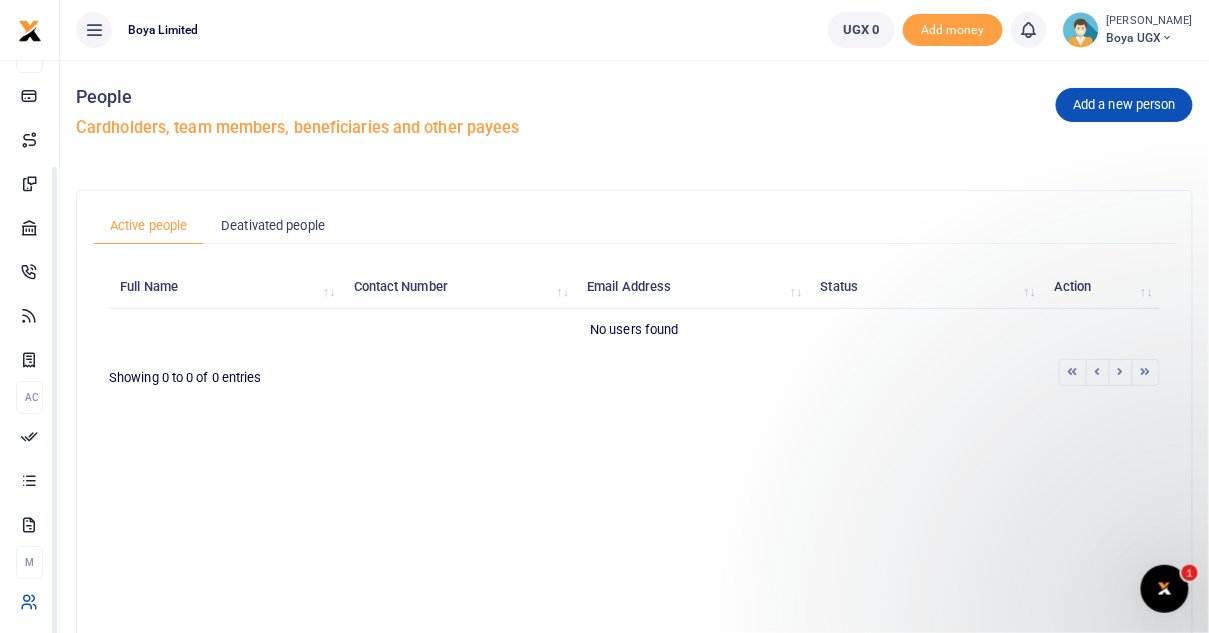 click on "UGX 0
Add money
Notifications  0" at bounding box center [1010, 30] 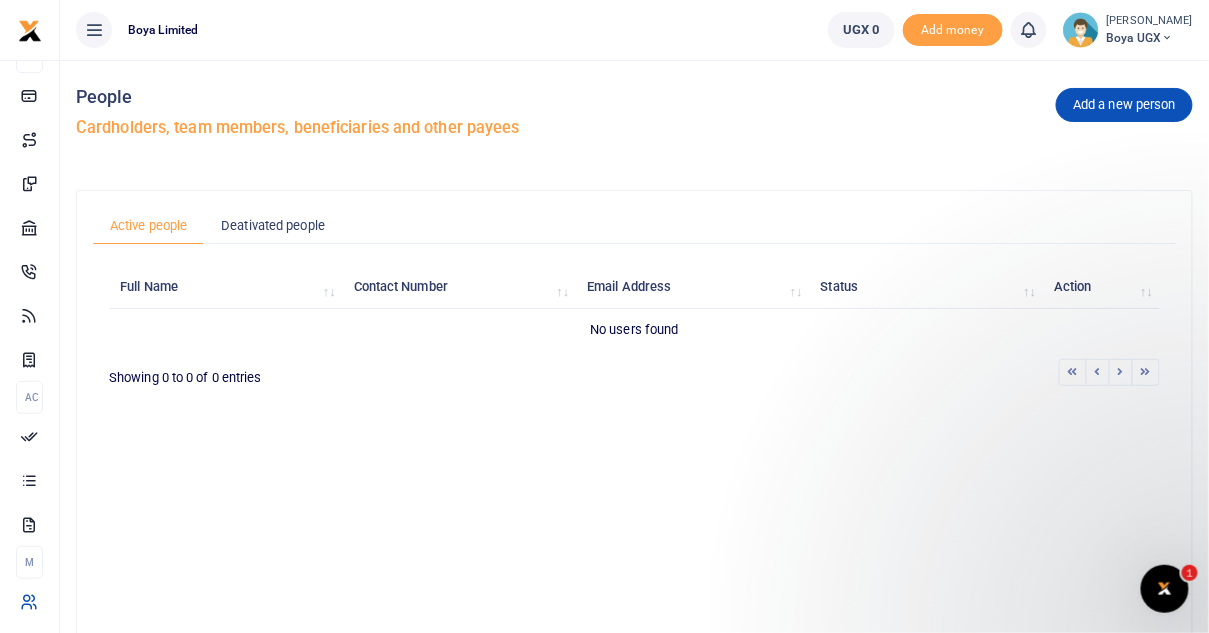 click on "Boya UGX" at bounding box center (1150, 38) 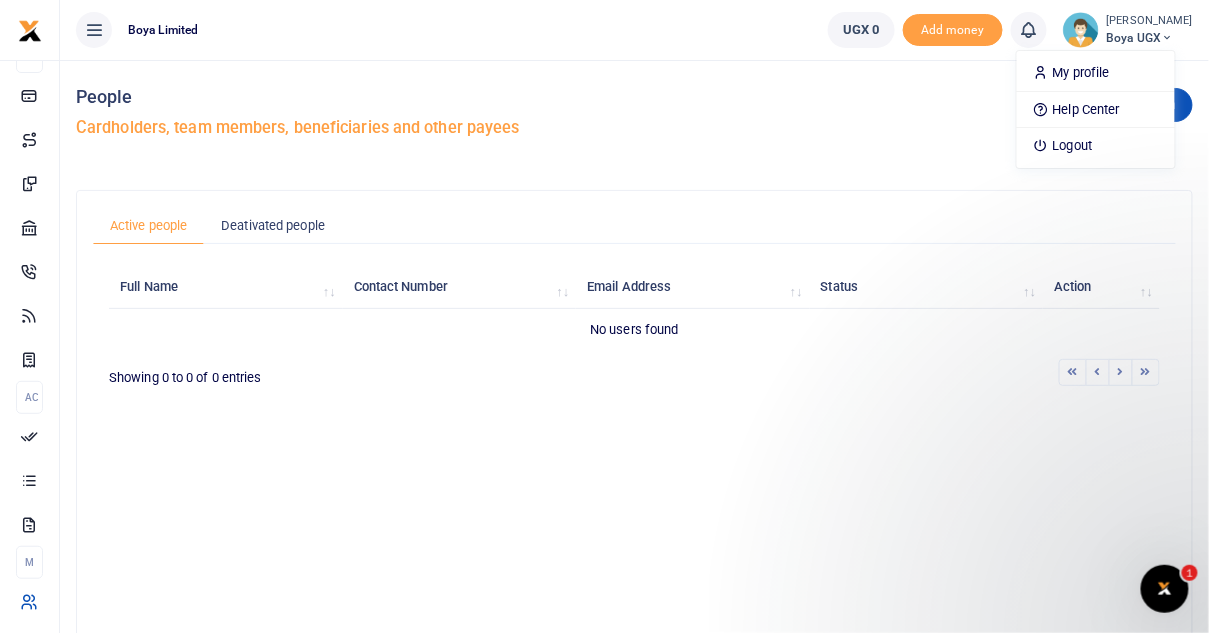 click on "Cardholders, team members, beneficiaries and other payees" at bounding box center [634, 128] 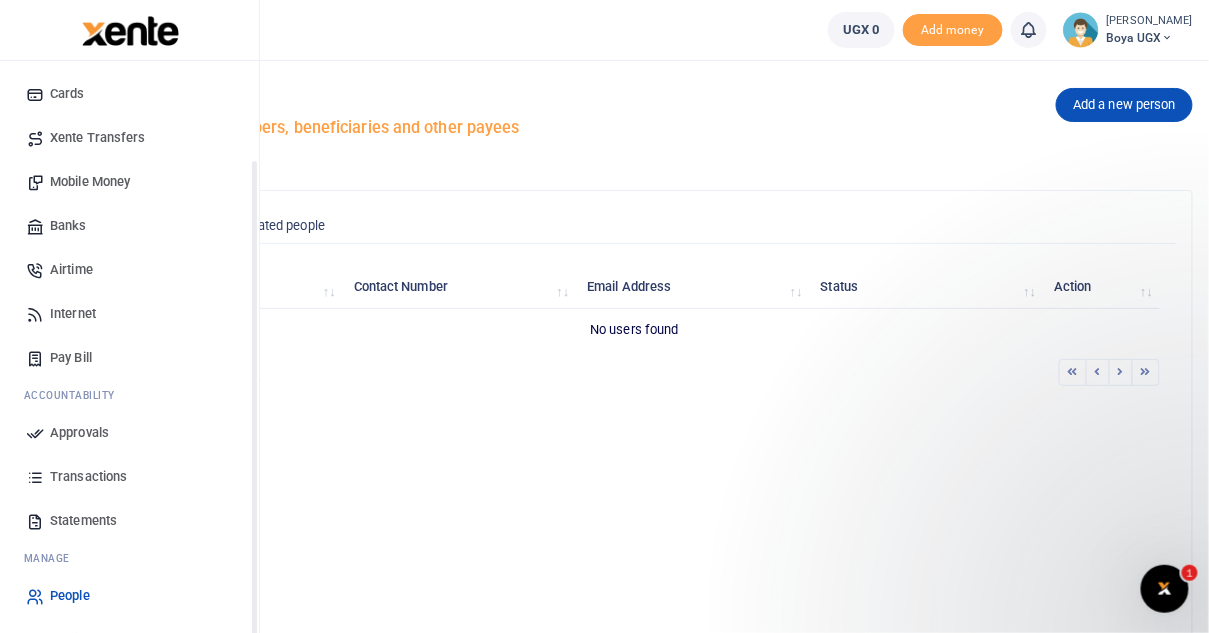 scroll, scrollTop: 124, scrollLeft: 0, axis: vertical 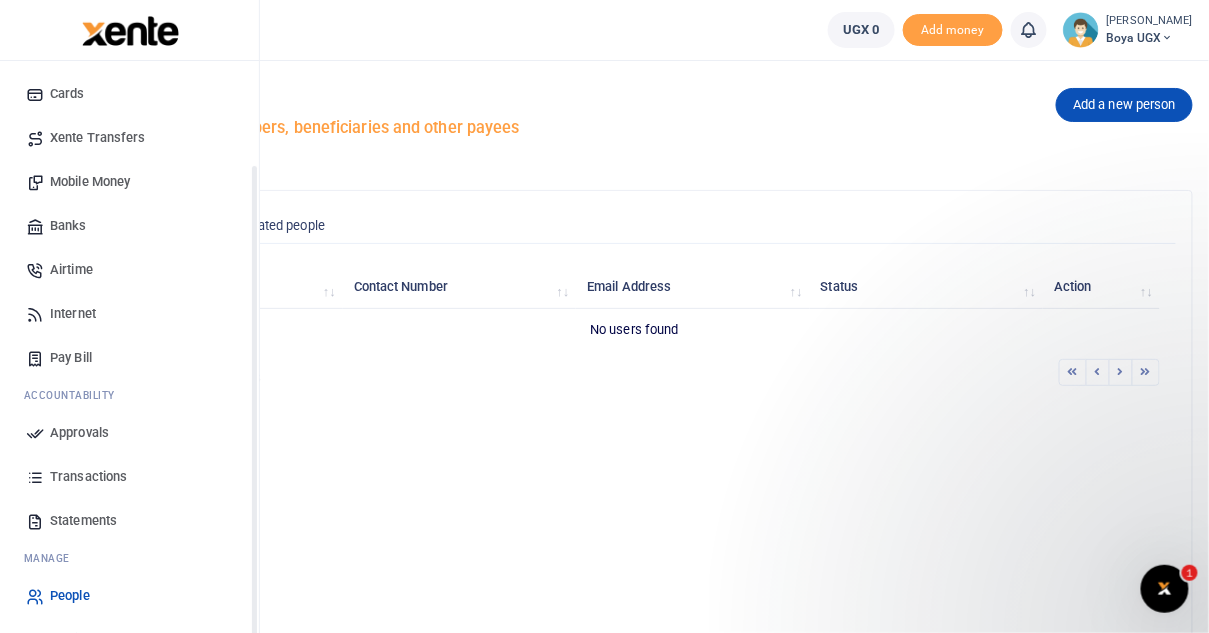 click on "People" at bounding box center (70, 596) 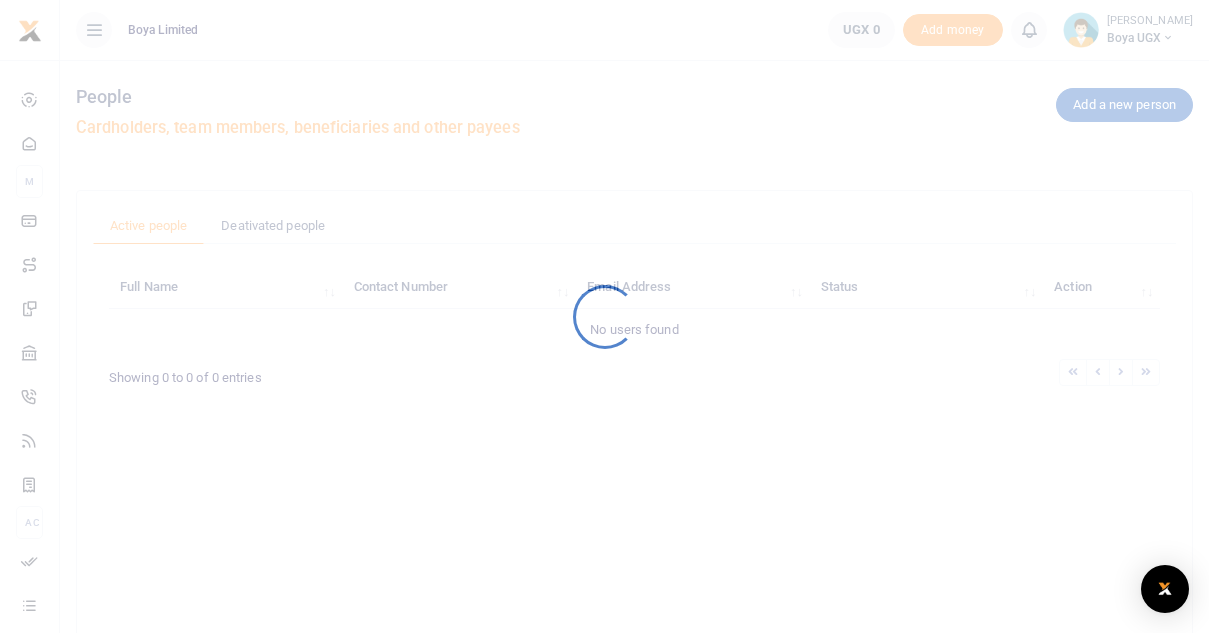 scroll, scrollTop: 0, scrollLeft: 0, axis: both 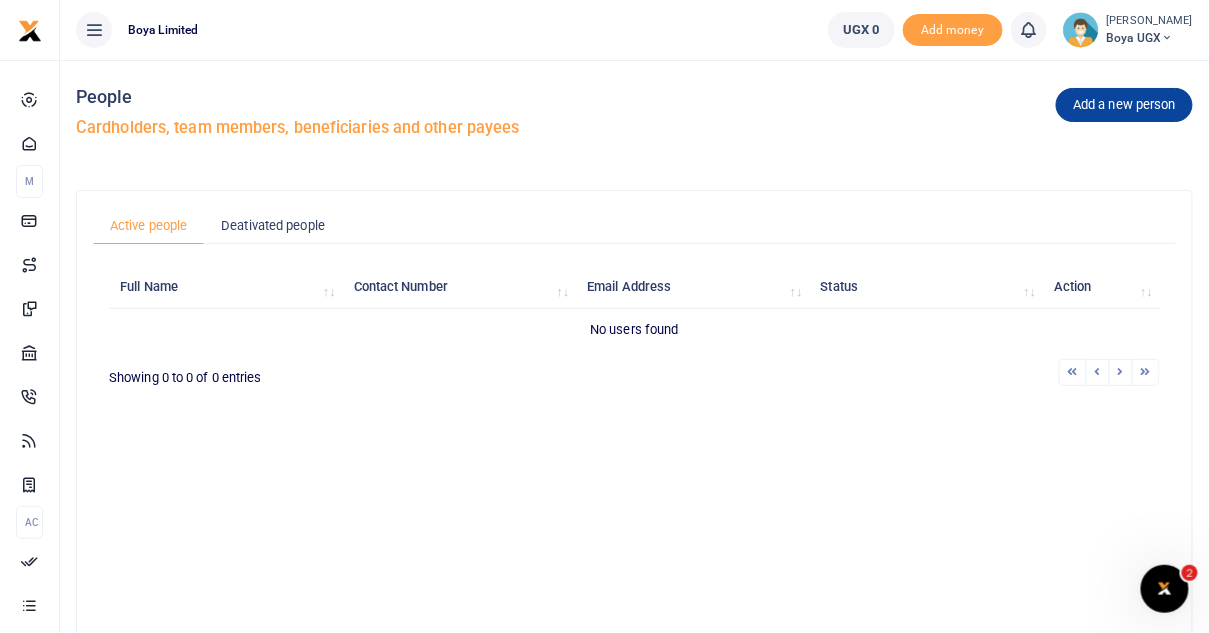 click on "Add a new person" at bounding box center [1124, 105] 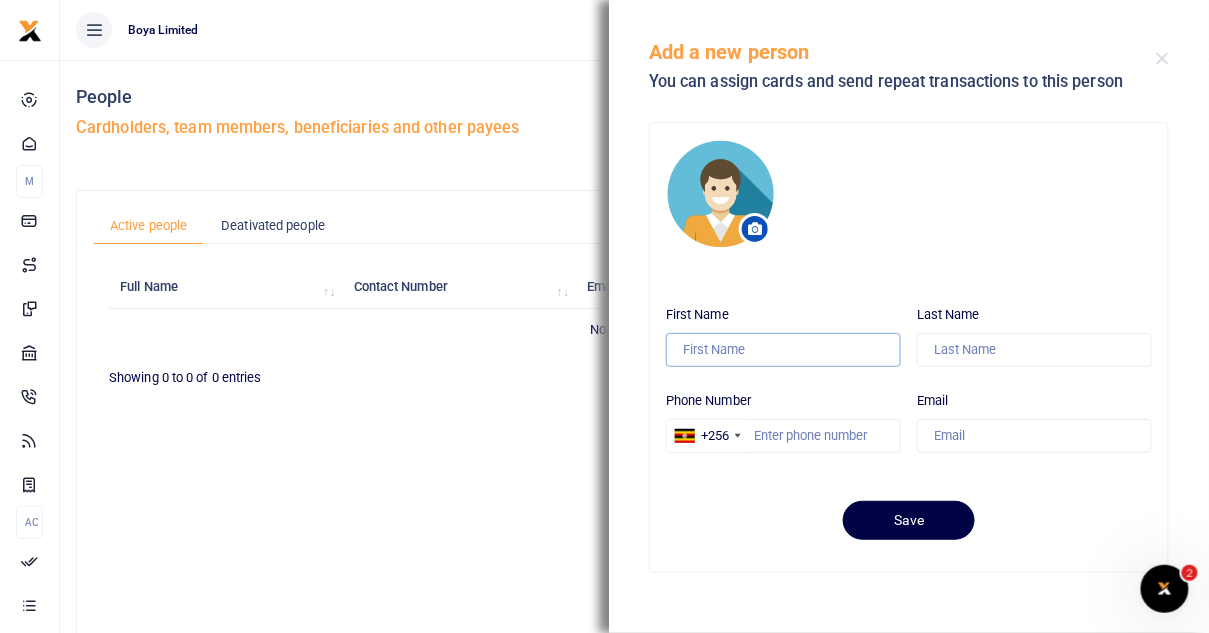 click on "First Name" at bounding box center (783, 350) 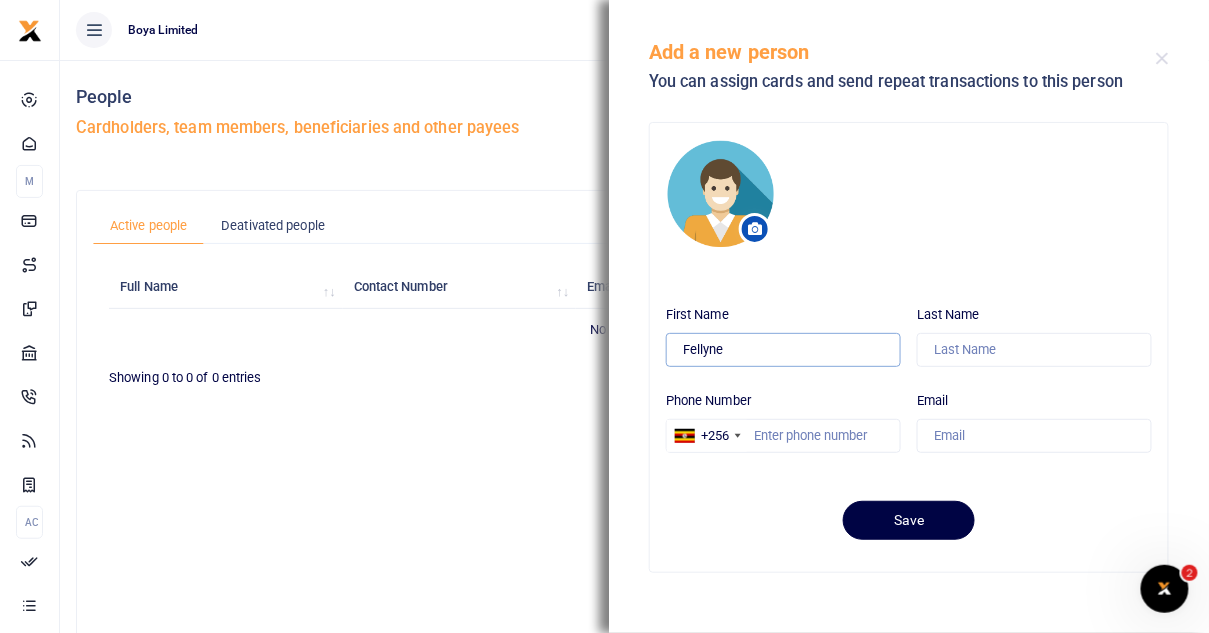 type on "Fellyne" 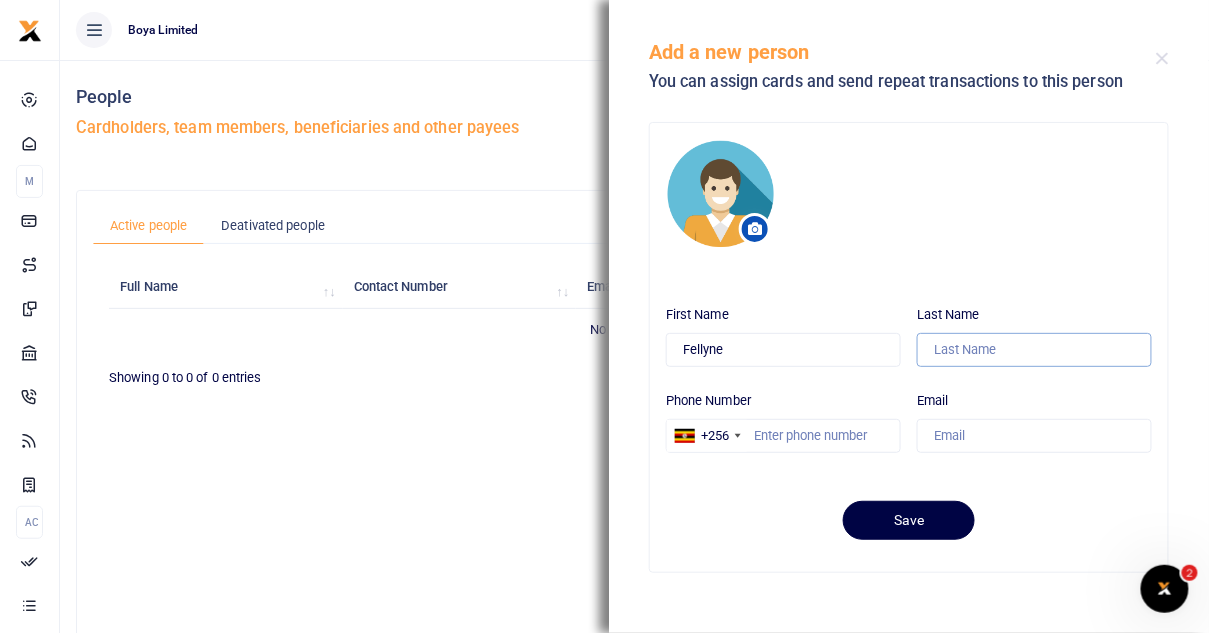 click on "Last Name" at bounding box center (1034, 350) 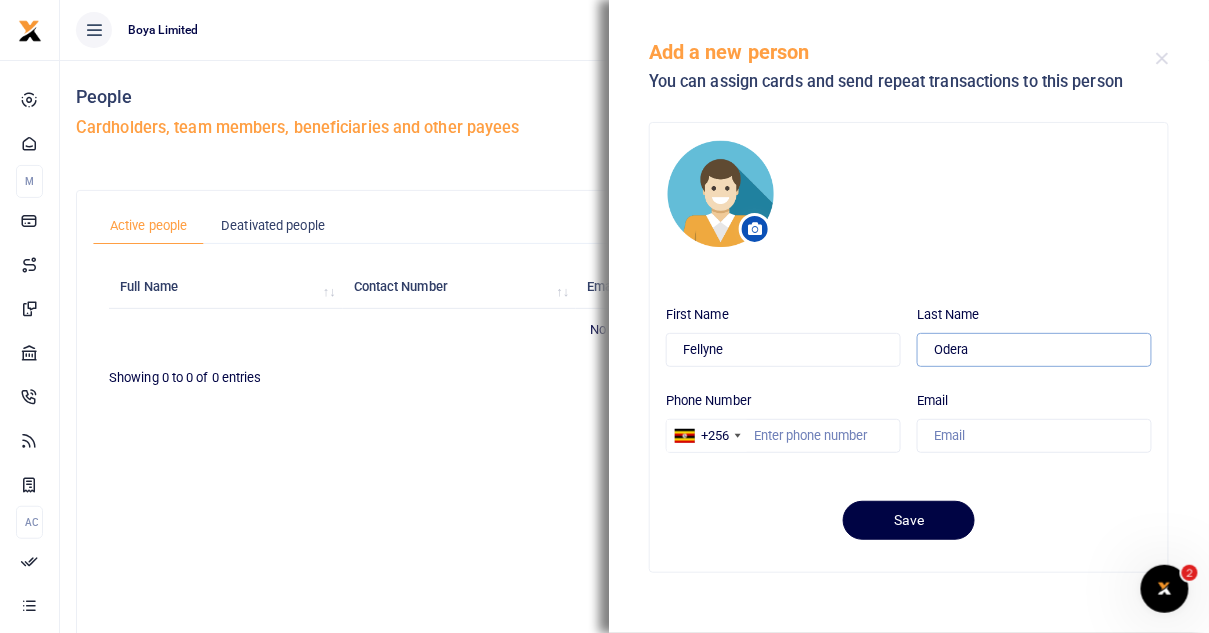 type on "Odera" 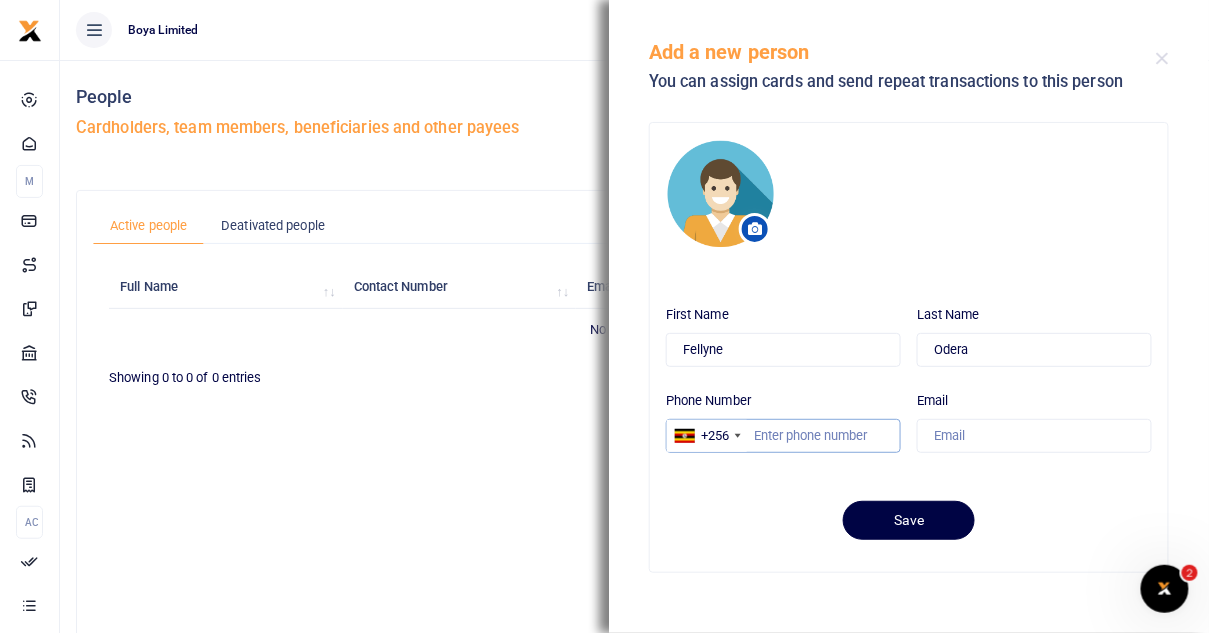 click on "Phone Number" at bounding box center [783, 436] 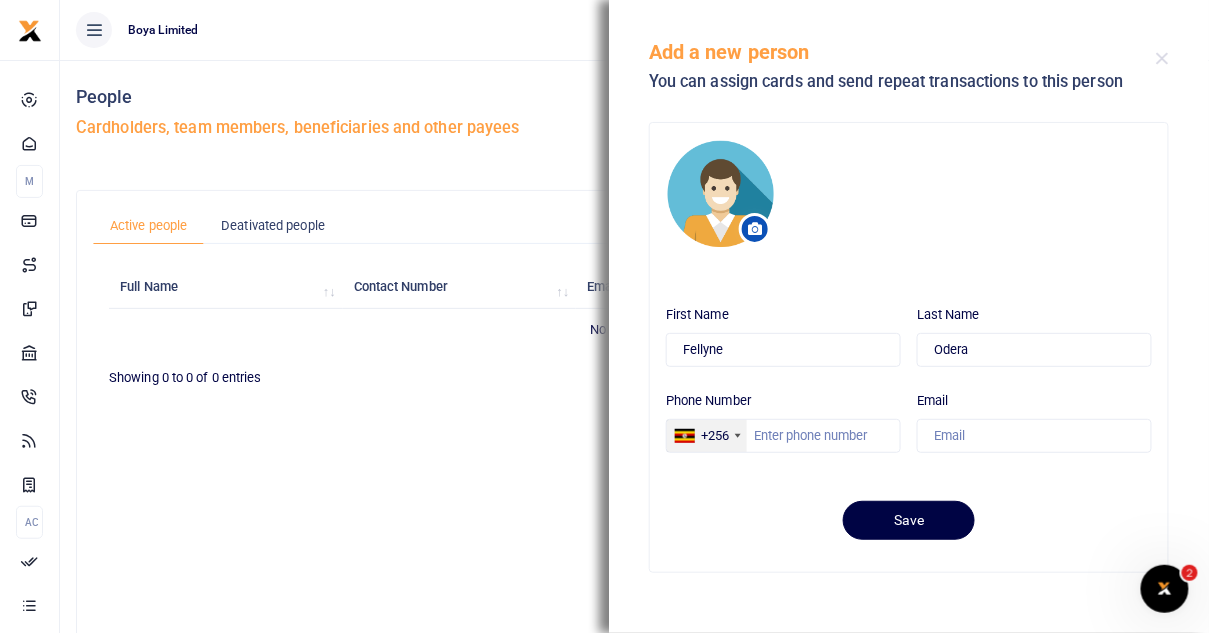 click on "+256" at bounding box center [715, 436] 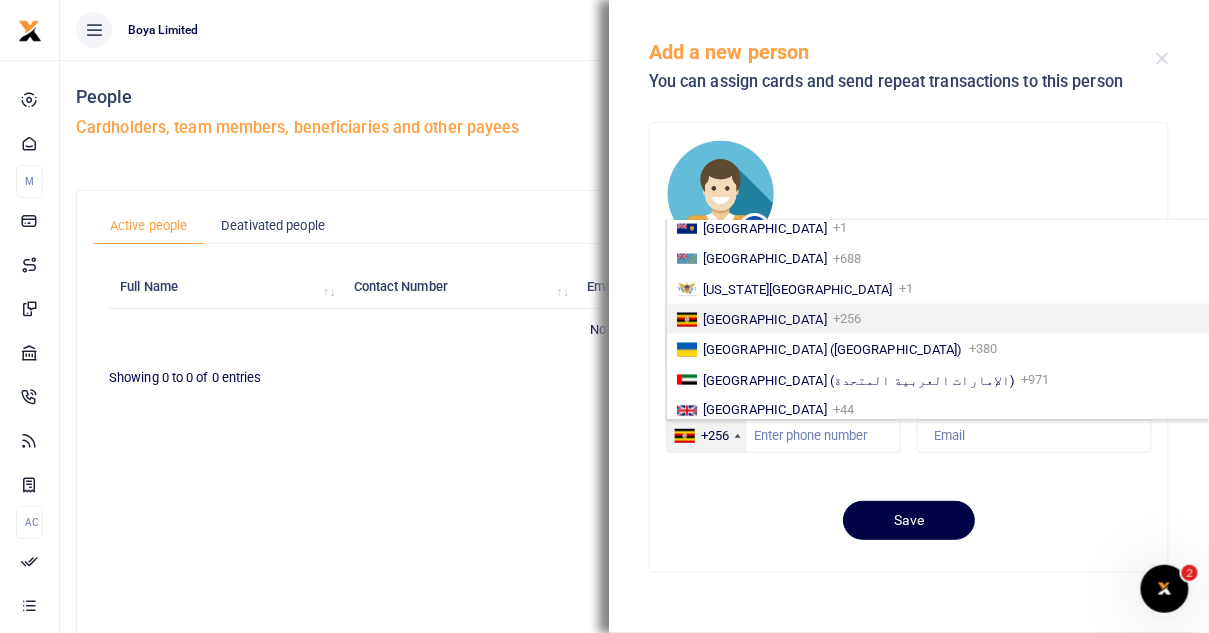 scroll, scrollTop: 3352, scrollLeft: 0, axis: vertical 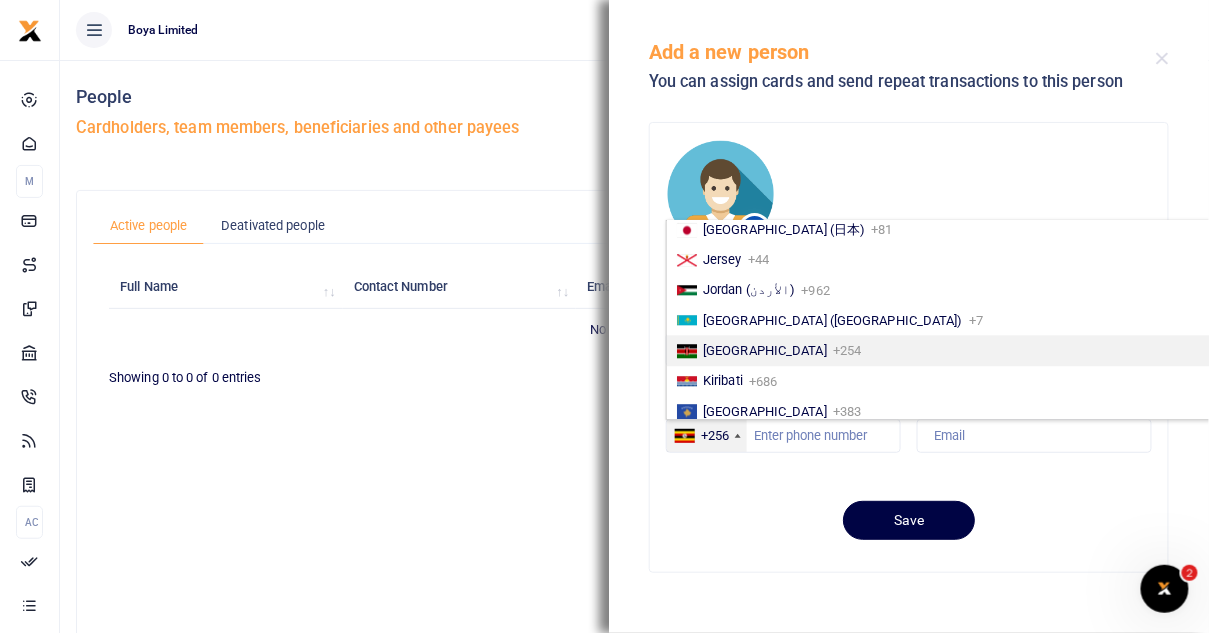 click on "Kenya +254" at bounding box center (940, 350) 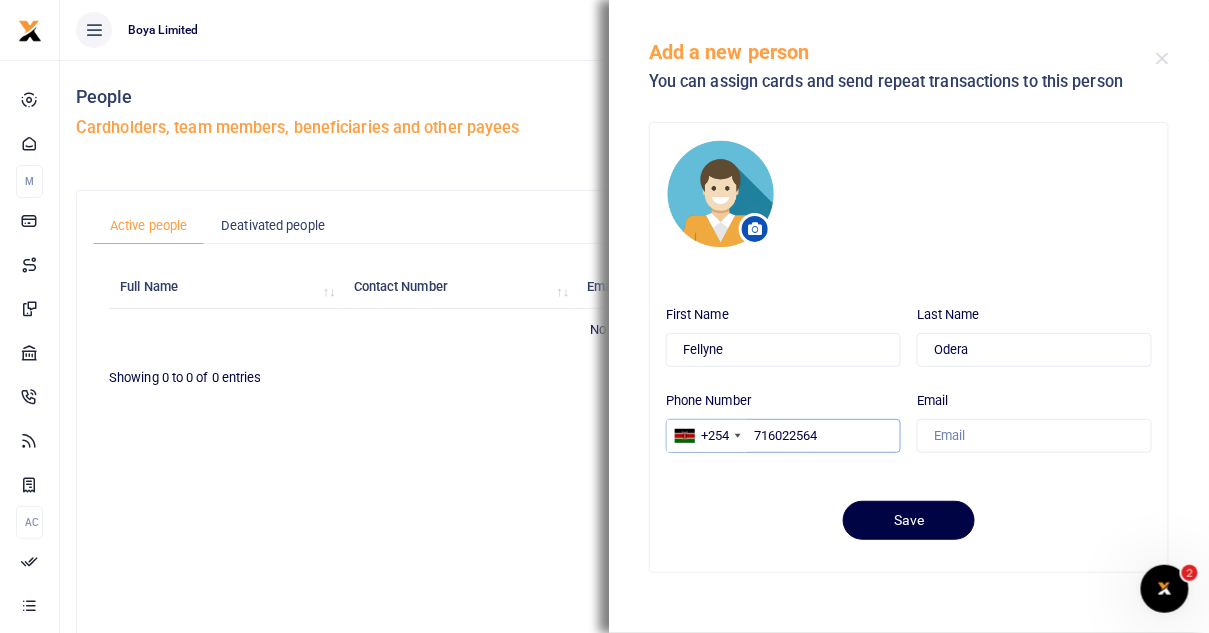 type on "716022564" 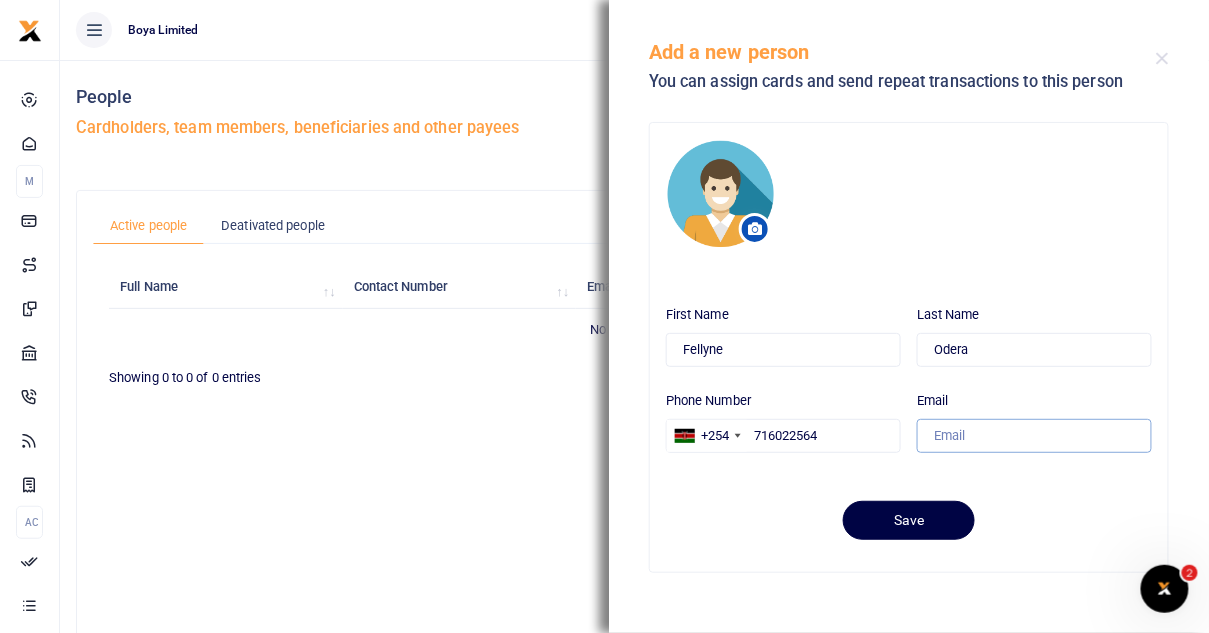 click on "Email" at bounding box center (1034, 436) 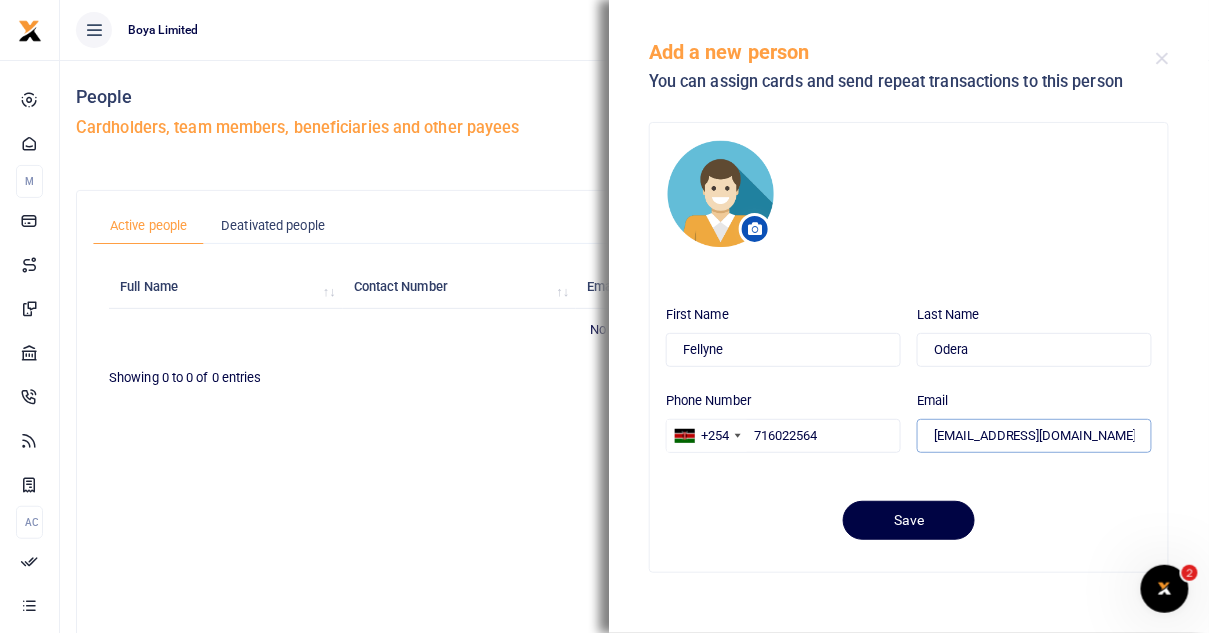 type on "fellyne@boyahq.com" 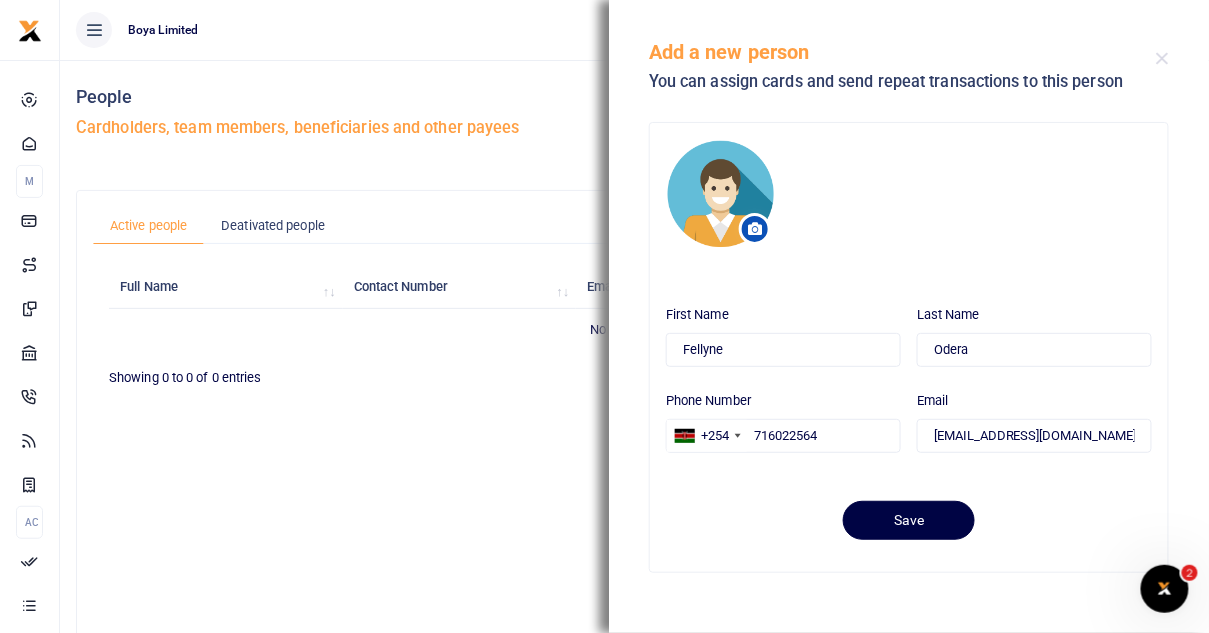 click on "First Name
Fellyne
Last Name
Odera
Phone Number
+254 United States +1 United Kingdom +44 Afghanistan (‫افغانستان‬‎) +93 Albania (Shqipëri) +355 Algeria (‫الجزائر‬‎) +213 American Samoa +1 Andorra +376 Angola +244 Anguilla +1 Antigua and Barbuda +1 Argentina +54 Armenia (Հայաստան) +374 Aruba +297 Ascension Island +247 Australia +61 Austria (Österreich) +43 Azerbaijan (Azərbaycan) +994 Bahamas +1 +973 +880 +1" at bounding box center (909, 418) 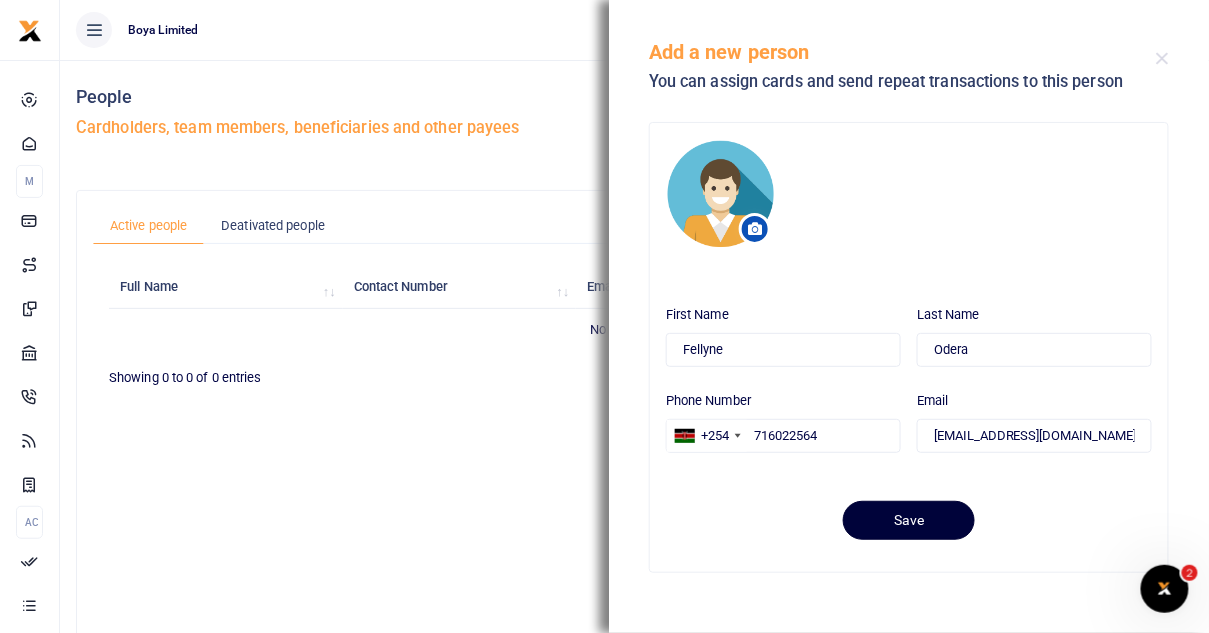 click on "Save" at bounding box center (909, 520) 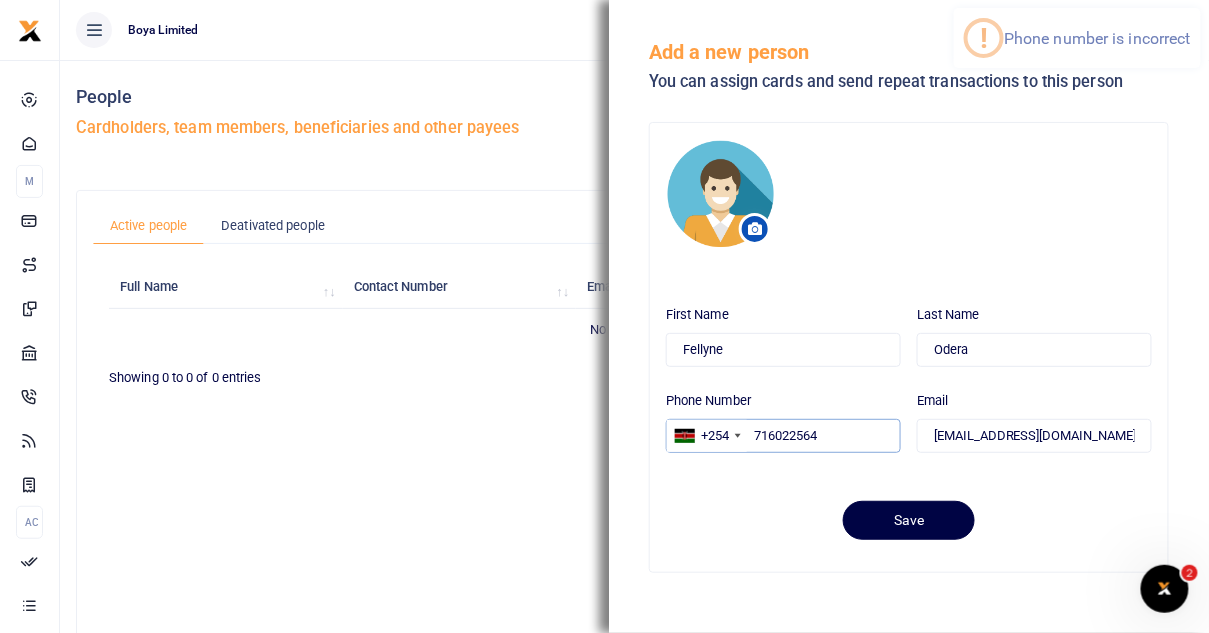 click on "716022564" at bounding box center [783, 436] 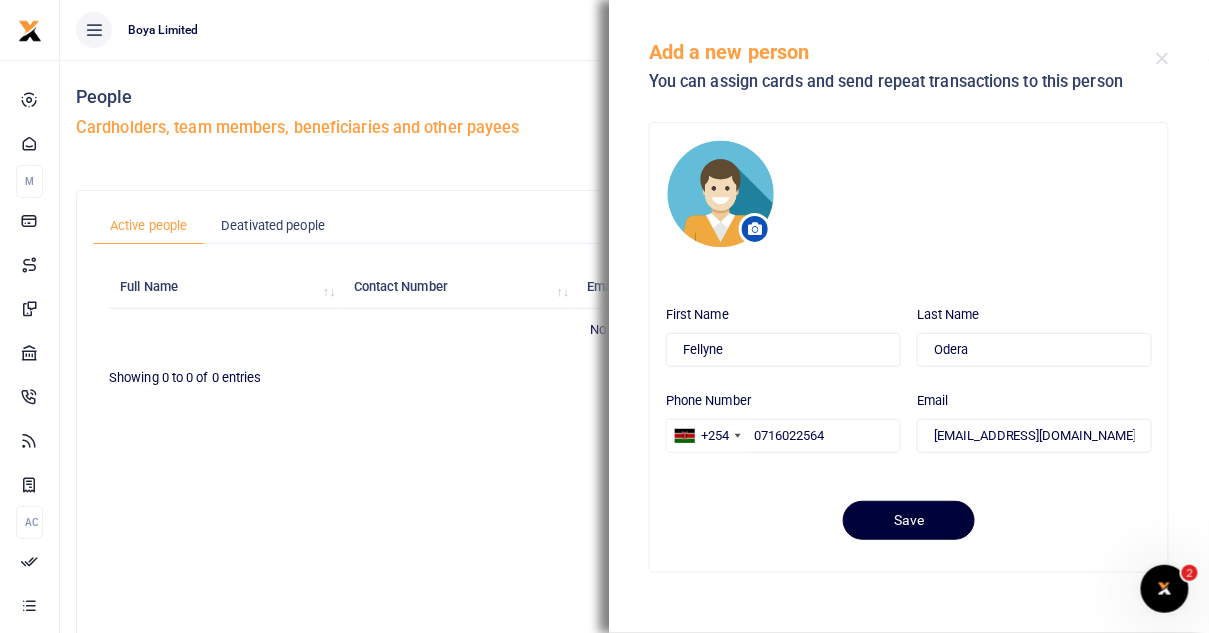click on "Save" at bounding box center [909, 520] 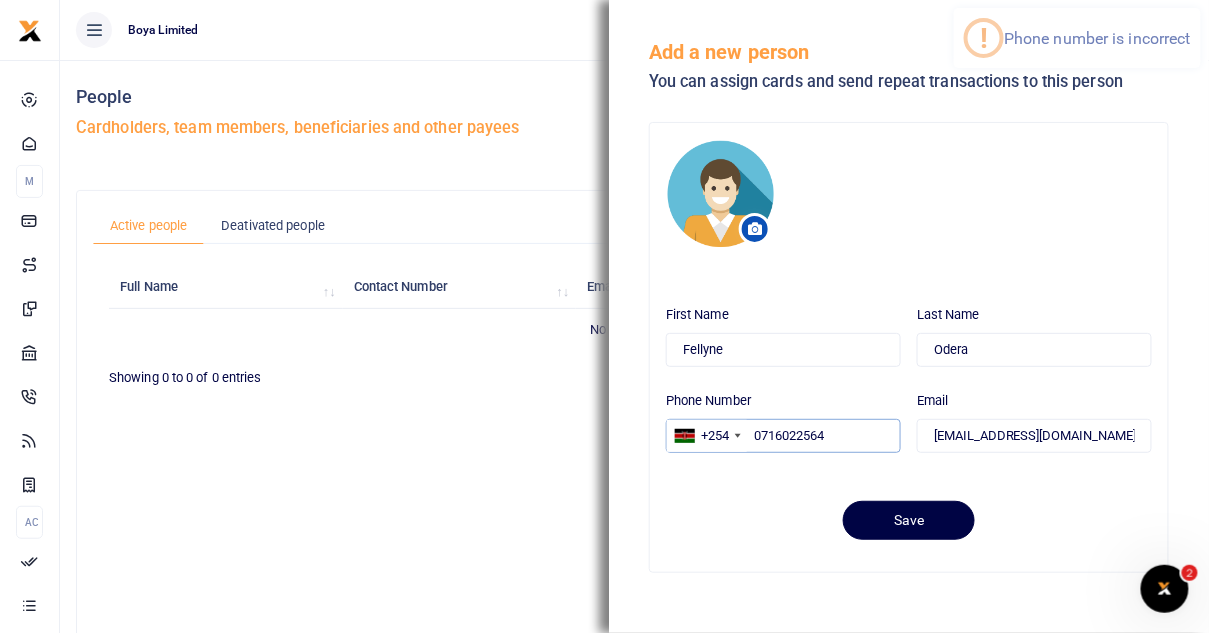 click on "0716022564" at bounding box center [783, 436] 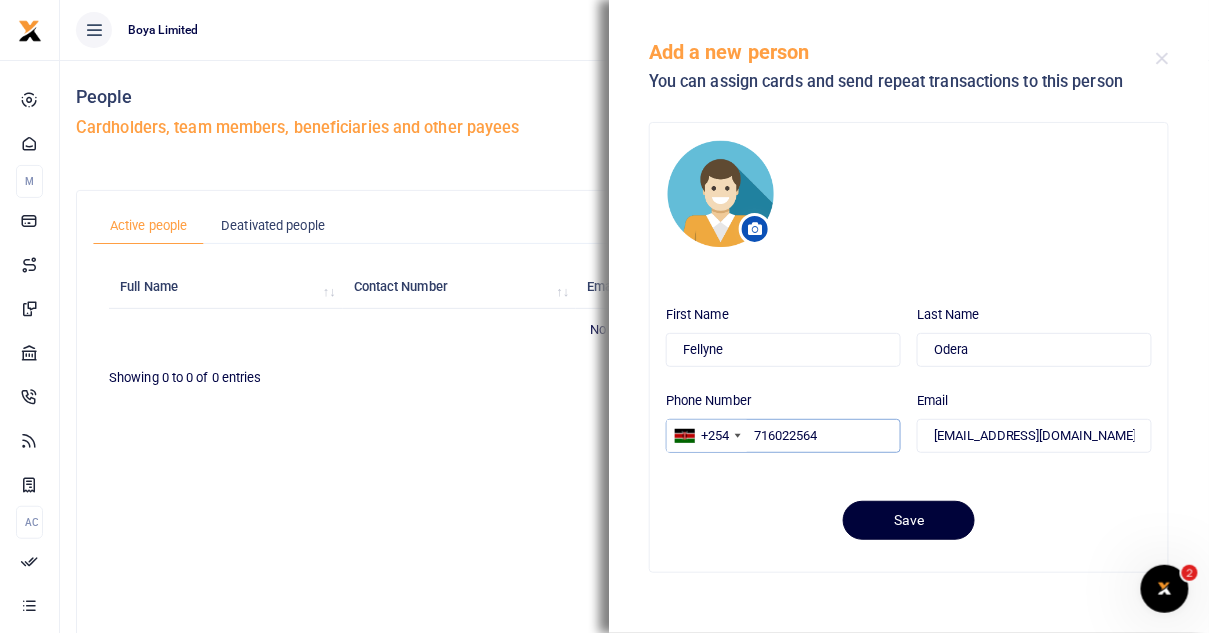 type on "716022564" 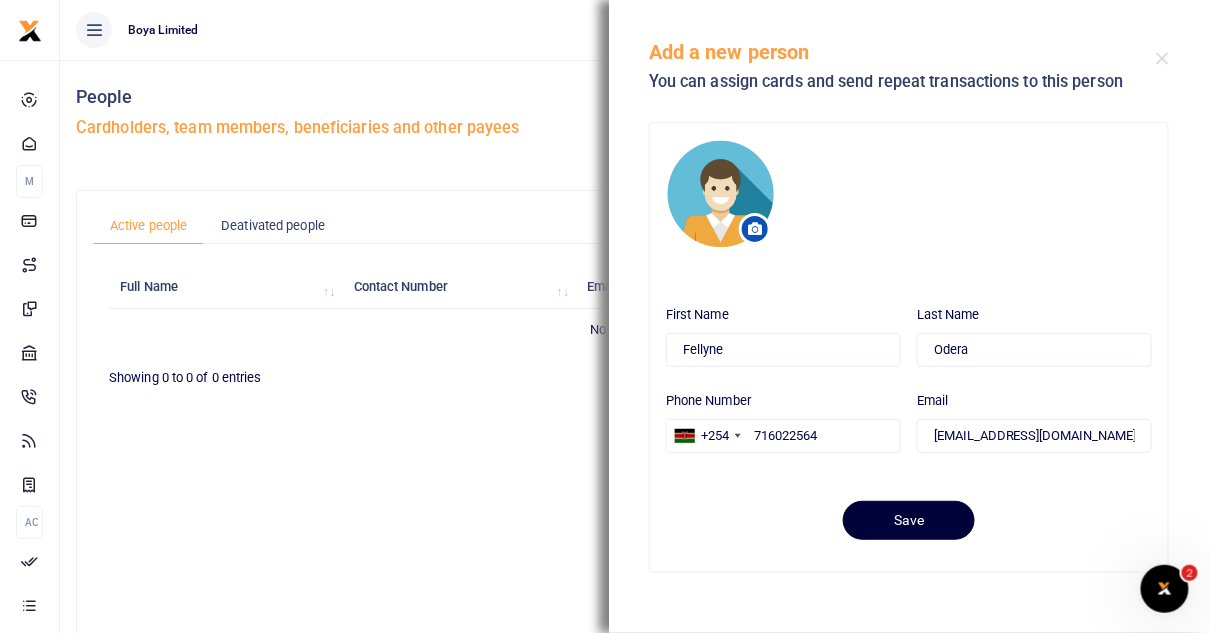 click on "Save" at bounding box center [909, 520] 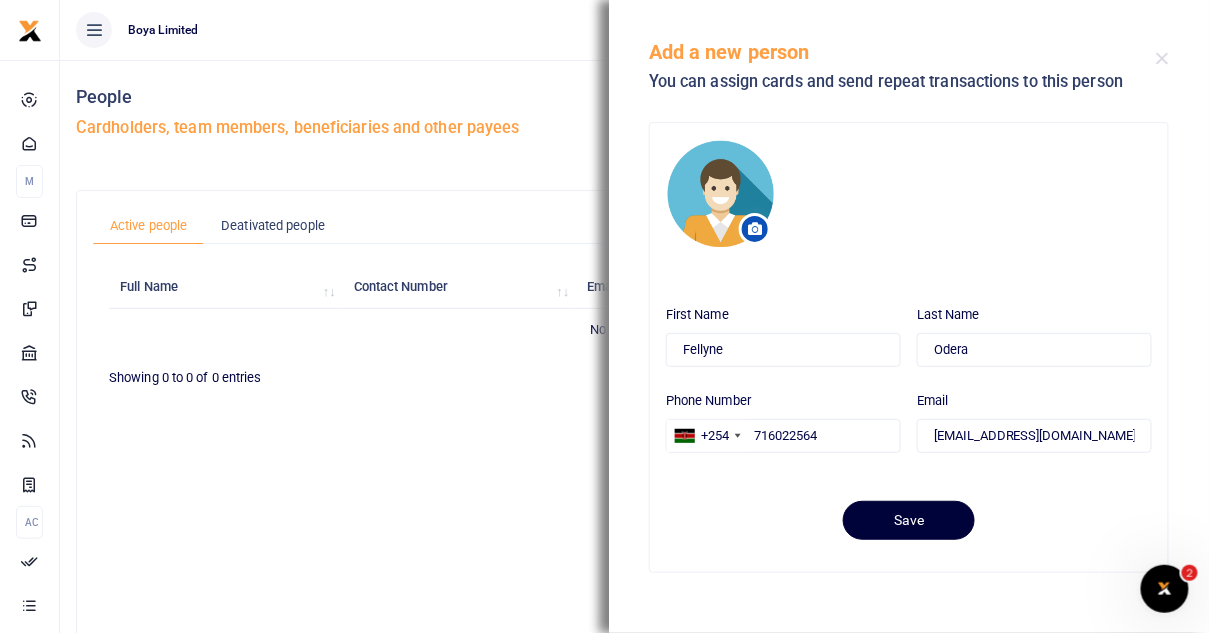 click on "Save" at bounding box center [909, 520] 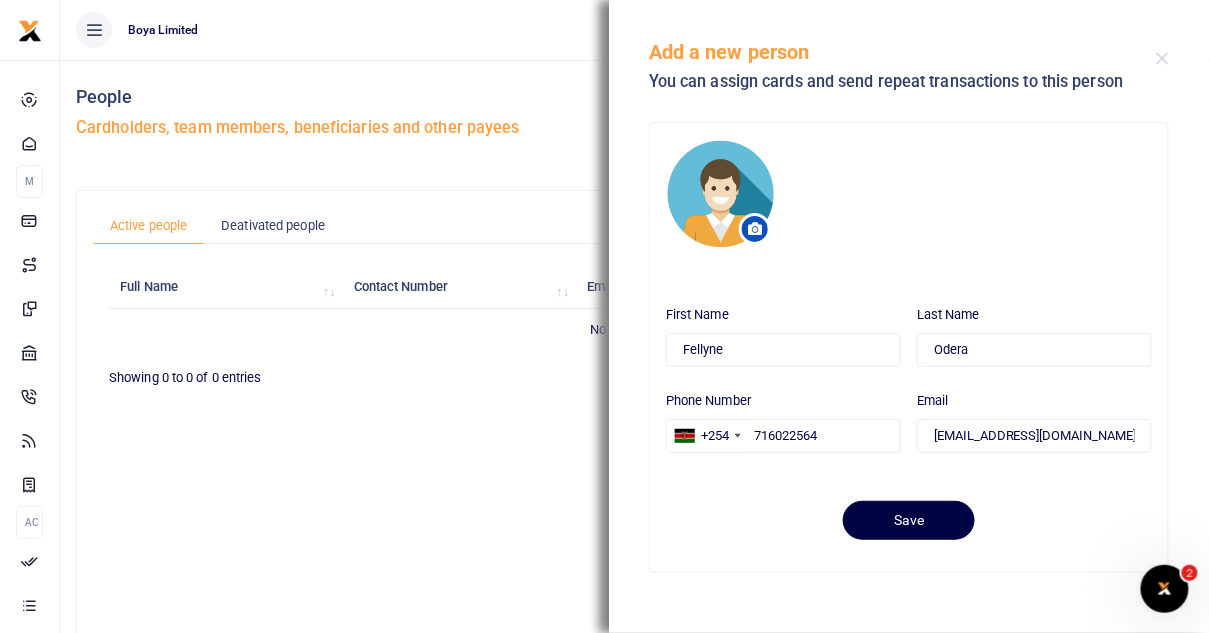 click on "First Name
Fellyne
Last Name
Odera
Phone Number
+254 United States +1 +44 +93 +1" at bounding box center (909, 347) 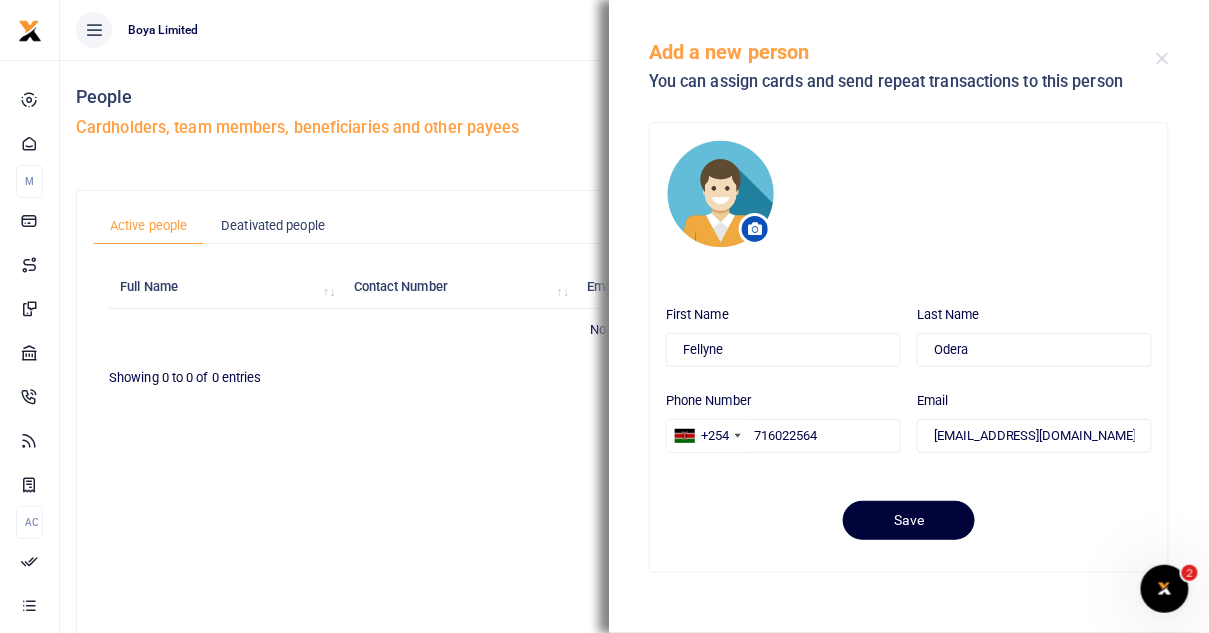 click on "Save" at bounding box center [909, 520] 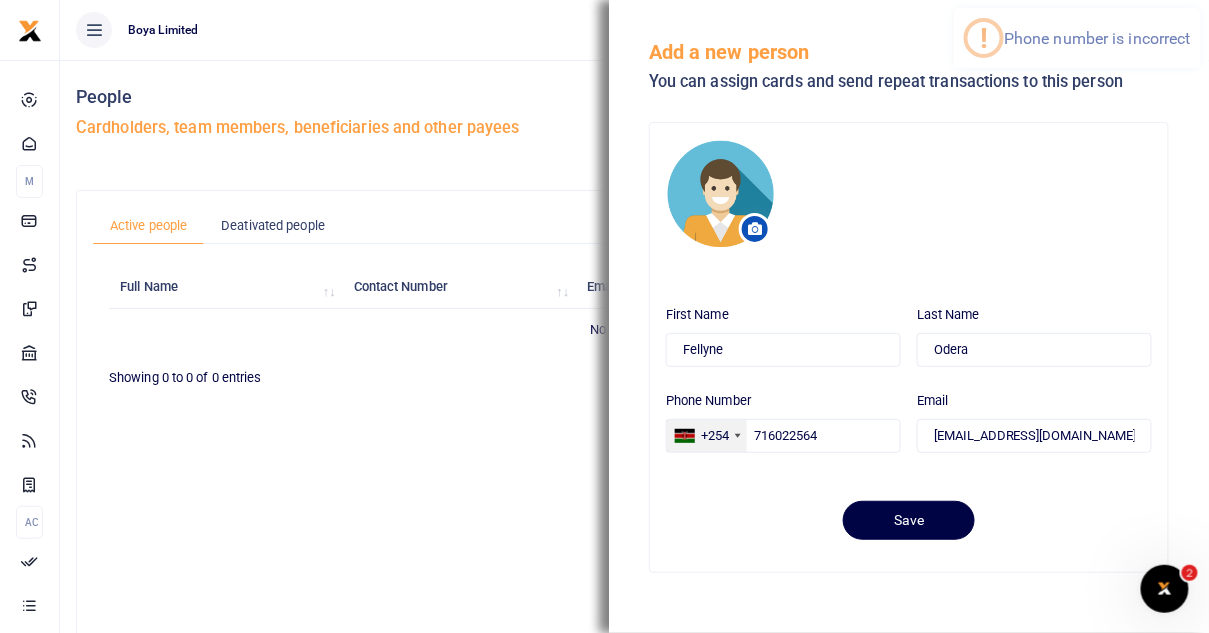click on "+254" at bounding box center [715, 436] 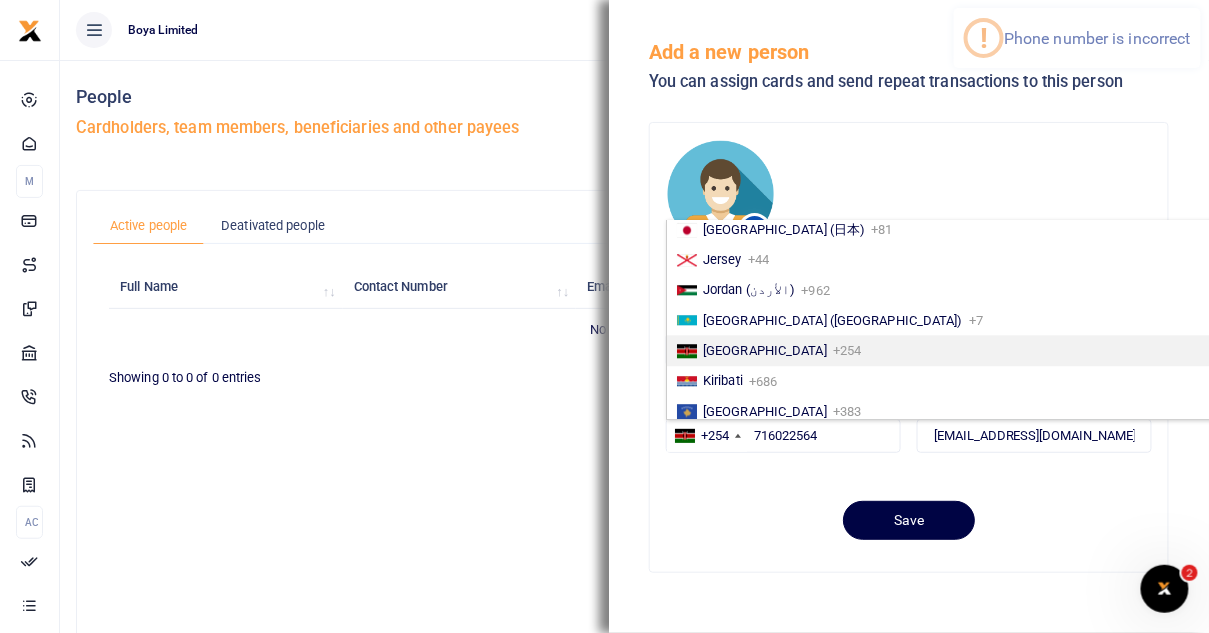 click on "Save" at bounding box center [909, 512] 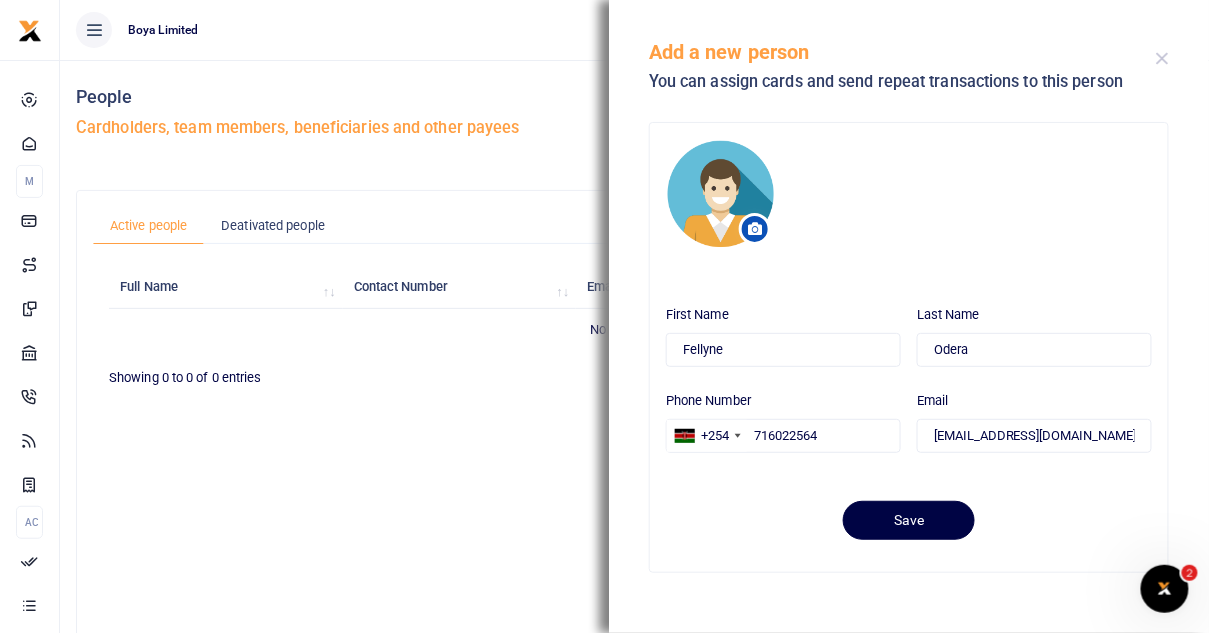 click at bounding box center [1162, 58] 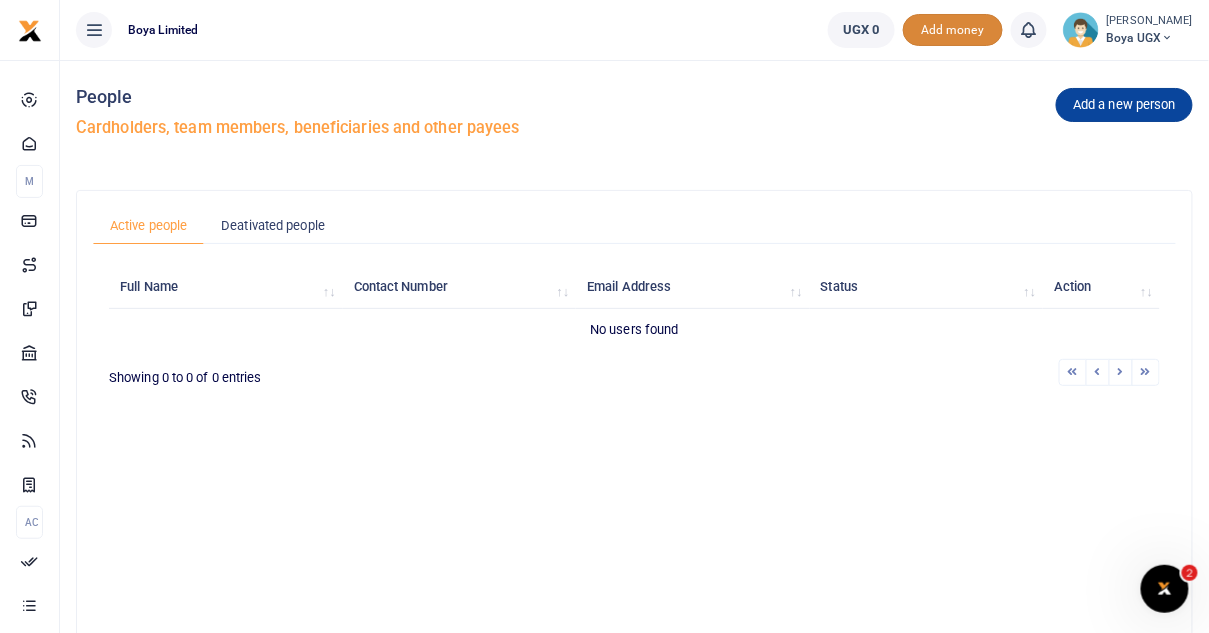 click on "Add money" at bounding box center [953, 30] 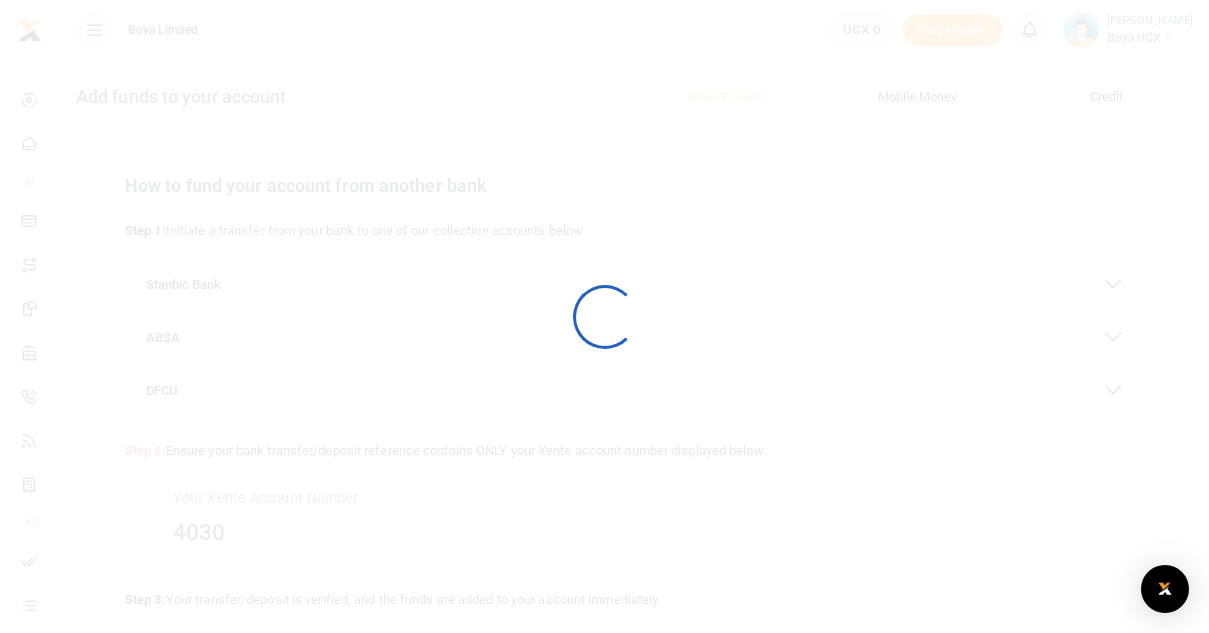 scroll, scrollTop: 0, scrollLeft: 0, axis: both 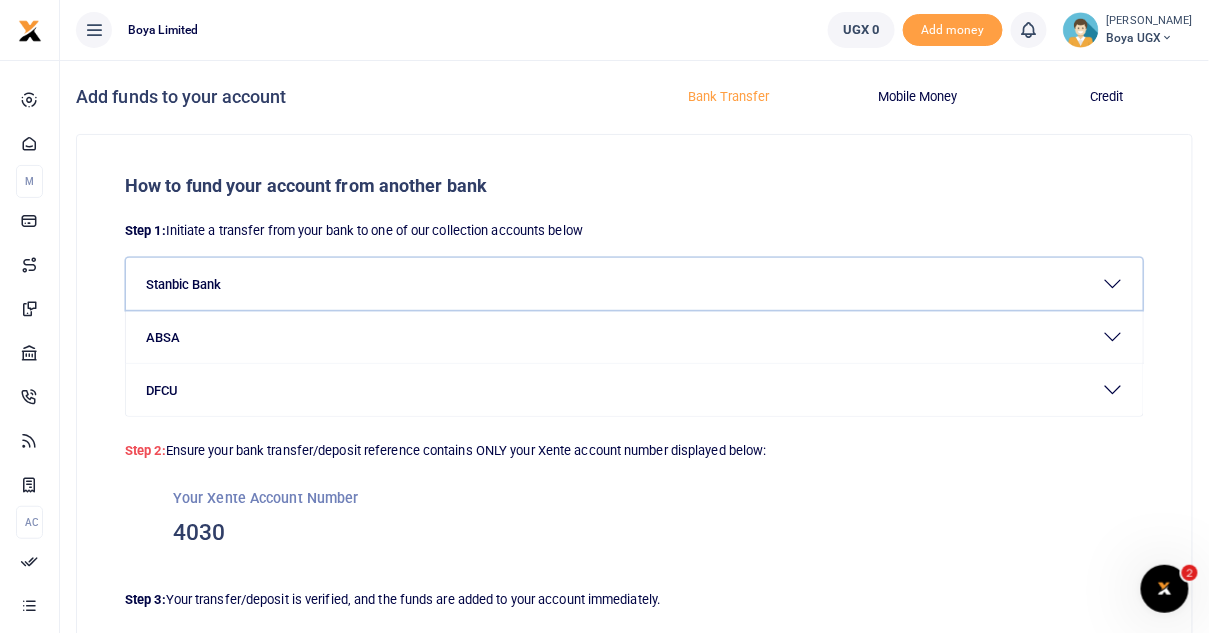 click on "Stanbic Bank" at bounding box center (634, 284) 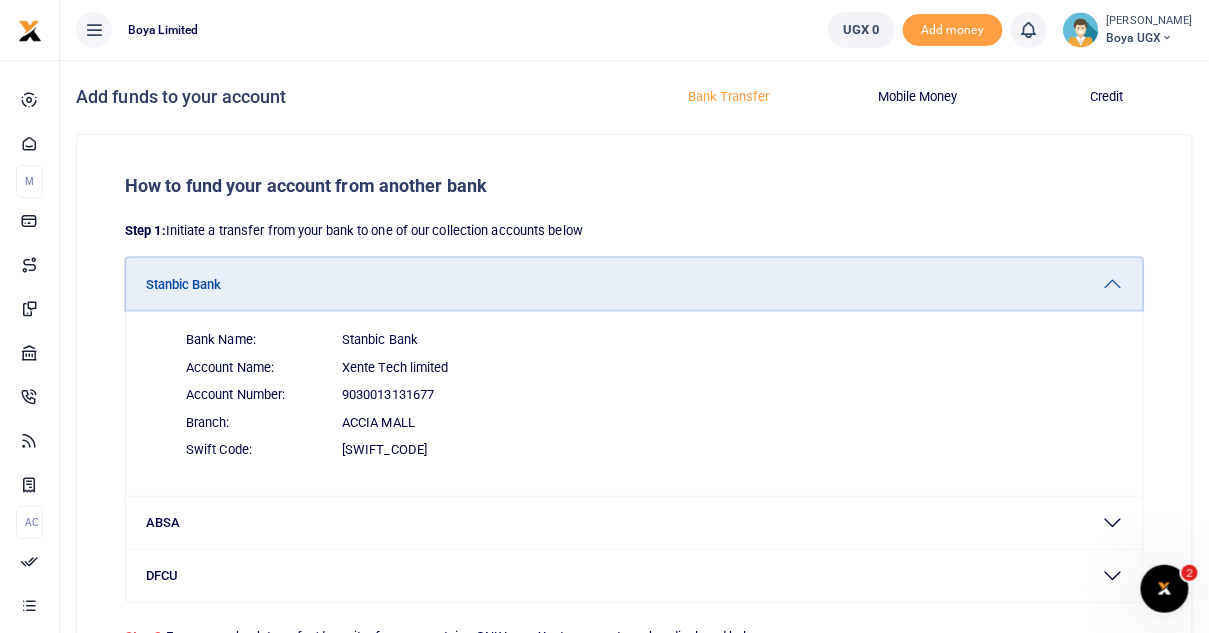 type 